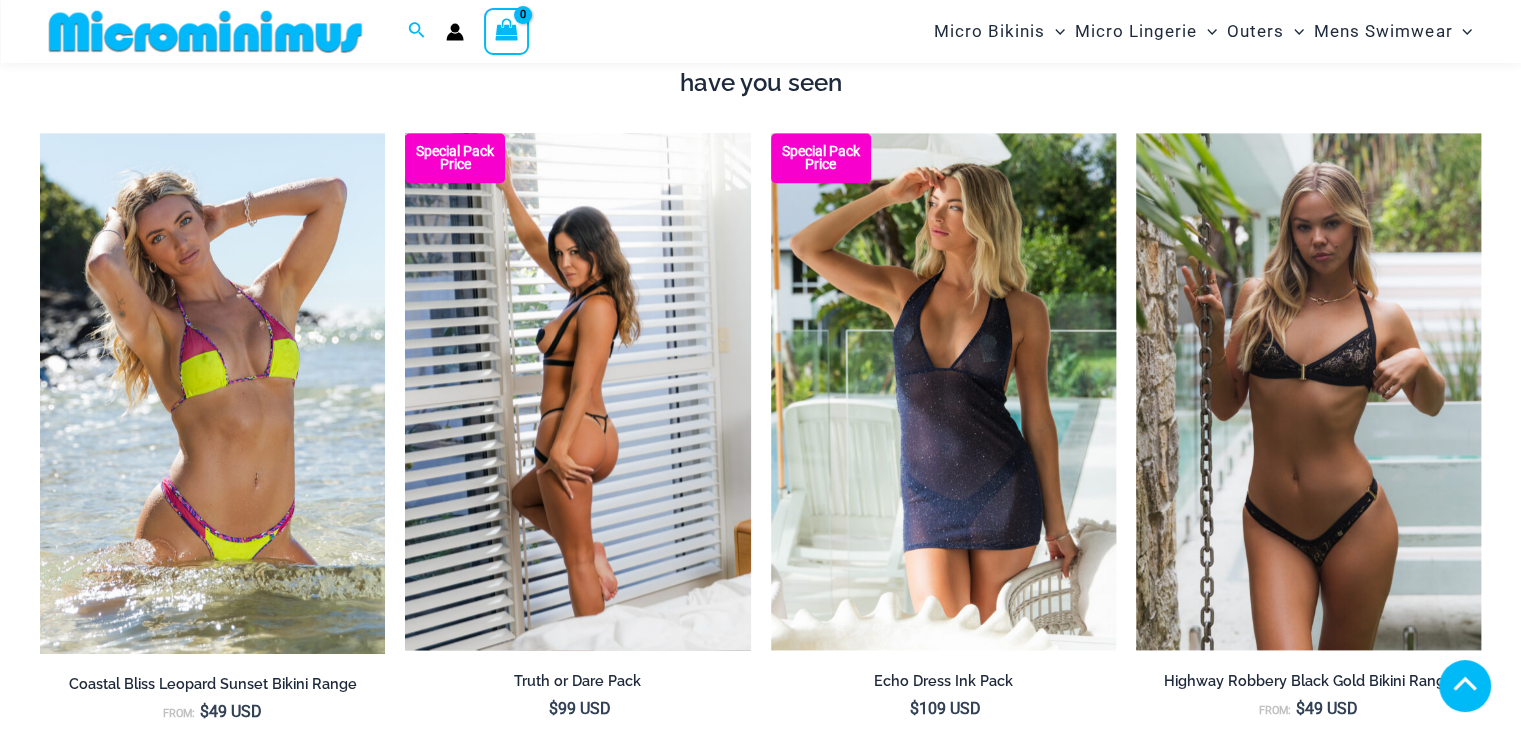 scroll, scrollTop: 2088, scrollLeft: 0, axis: vertical 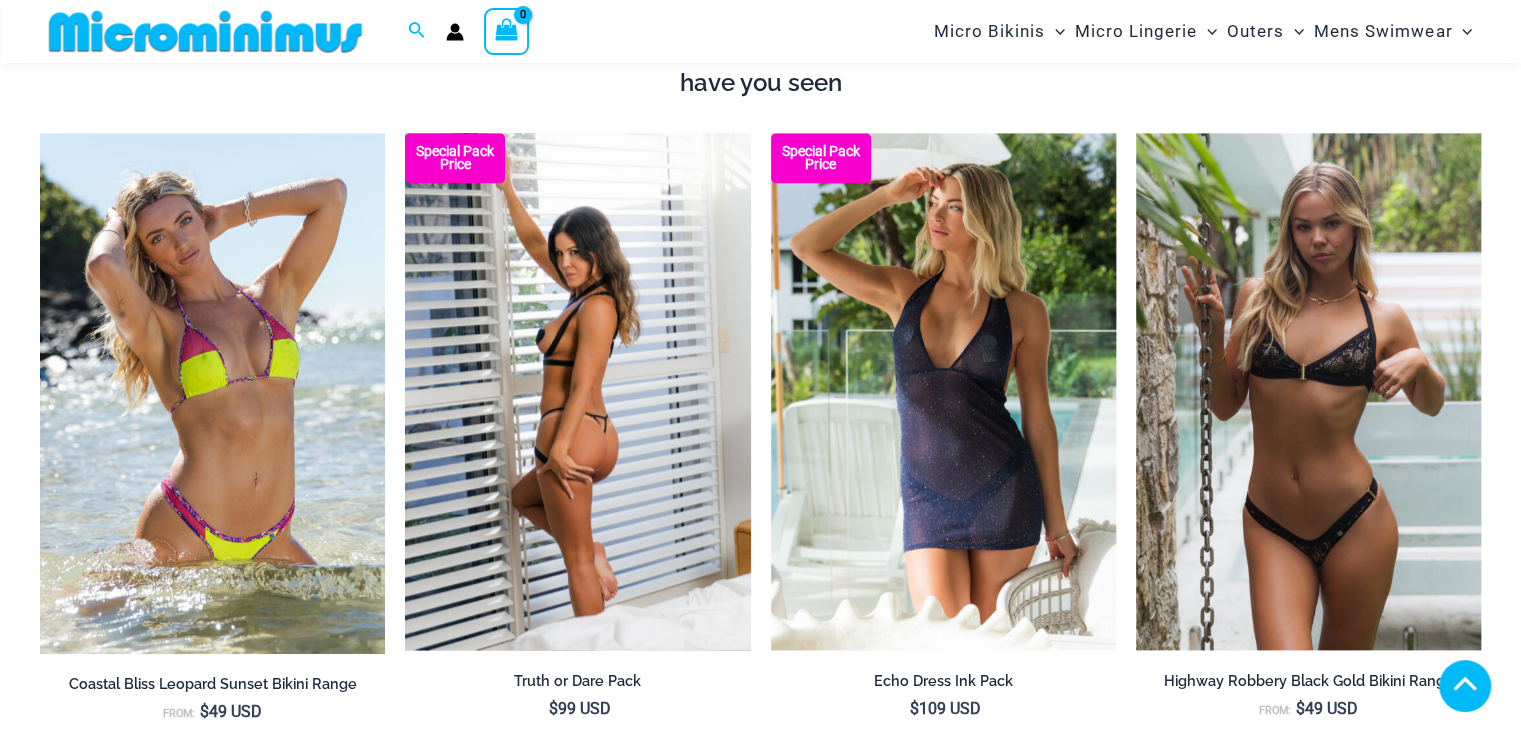 click at bounding box center (577, 392) 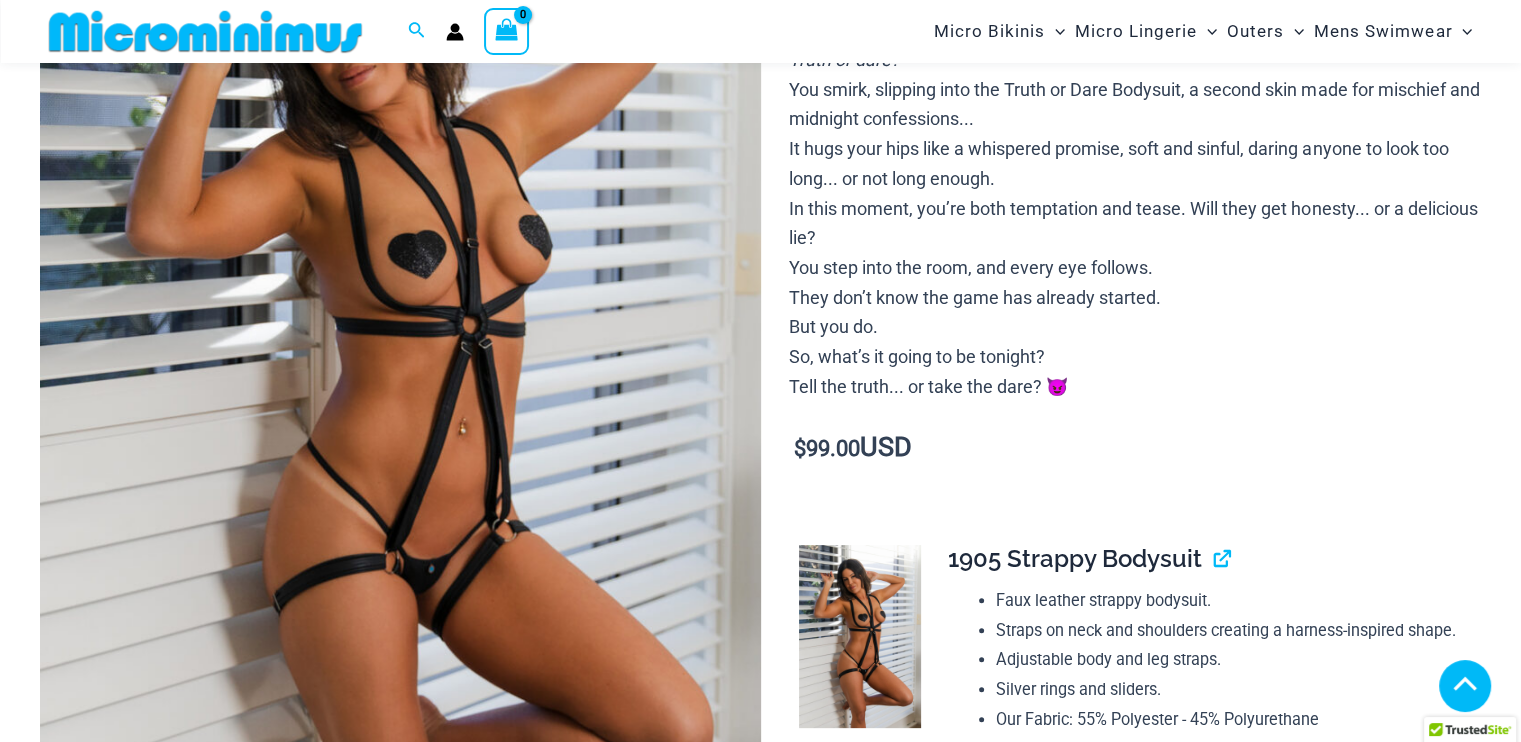 scroll, scrollTop: 740, scrollLeft: 0, axis: vertical 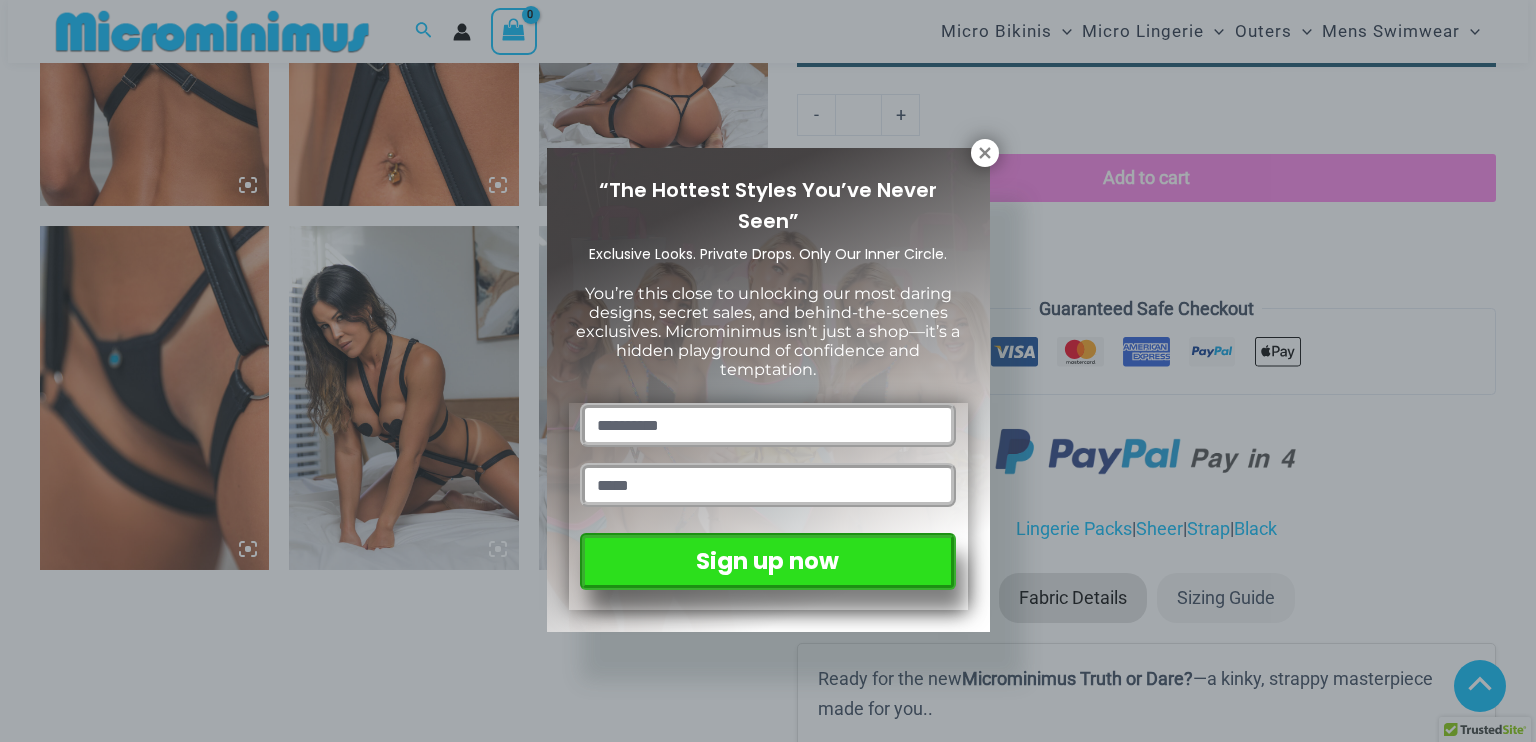 click on "“The Hottest Styles You’ve Never Seen” Exclusive Looks. Private Drops. Only Our Inner Circle. You’re this close to unlocking our most daring designs, secret sales, and behind-the-scenes exclusives. Microminimus isn’t just a shop—it’s a hidden playground of confidence and temptation. Sign up now" at bounding box center [768, 371] 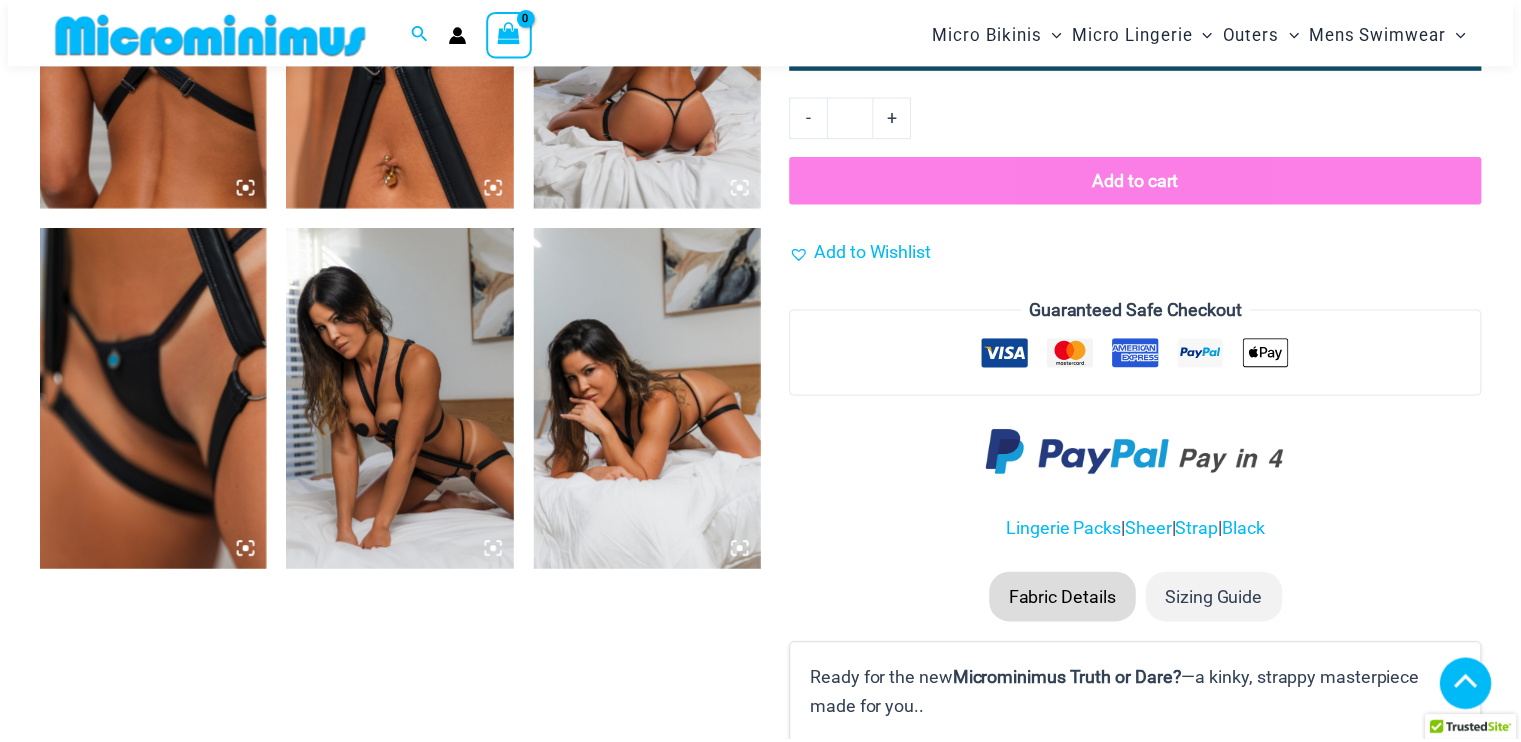 scroll, scrollTop: 1781, scrollLeft: 0, axis: vertical 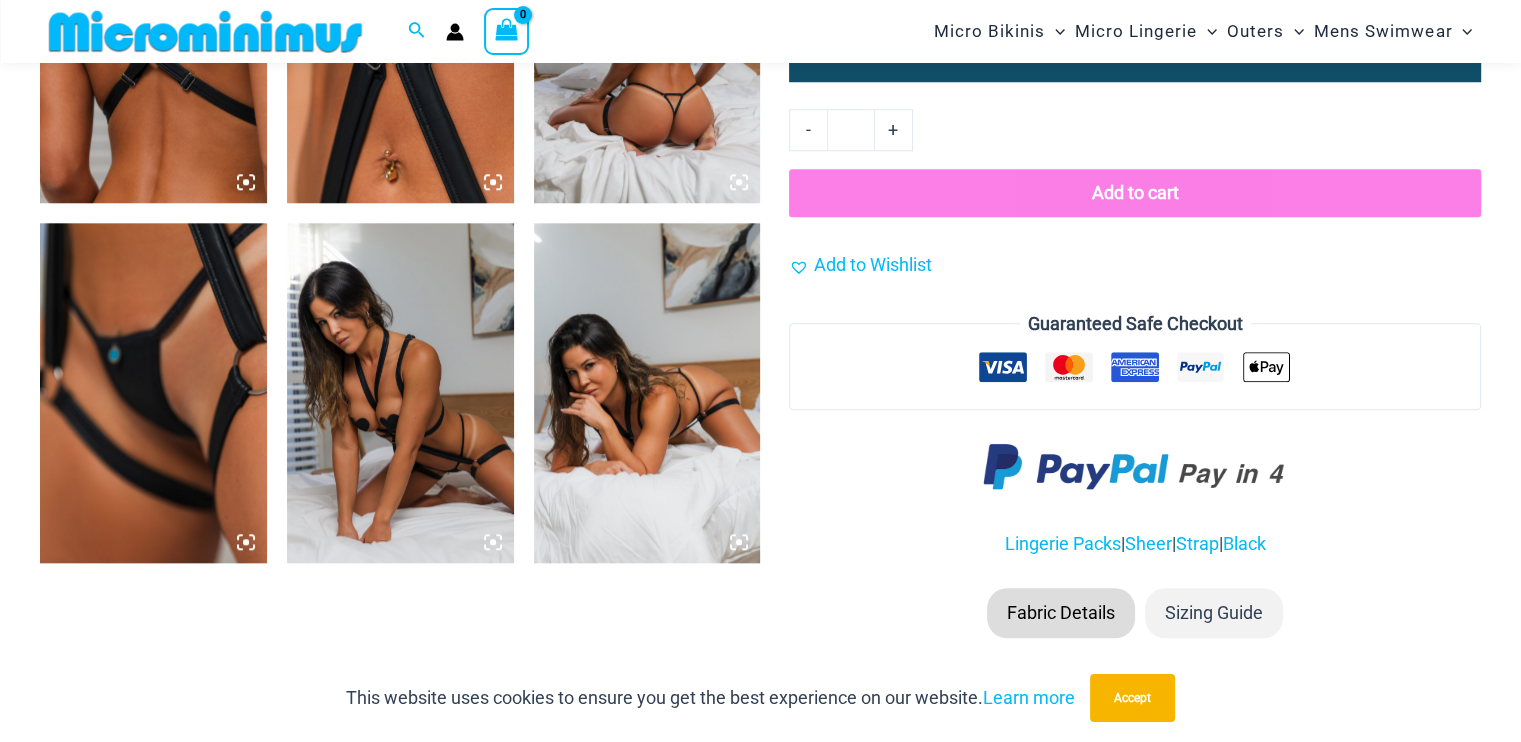 click 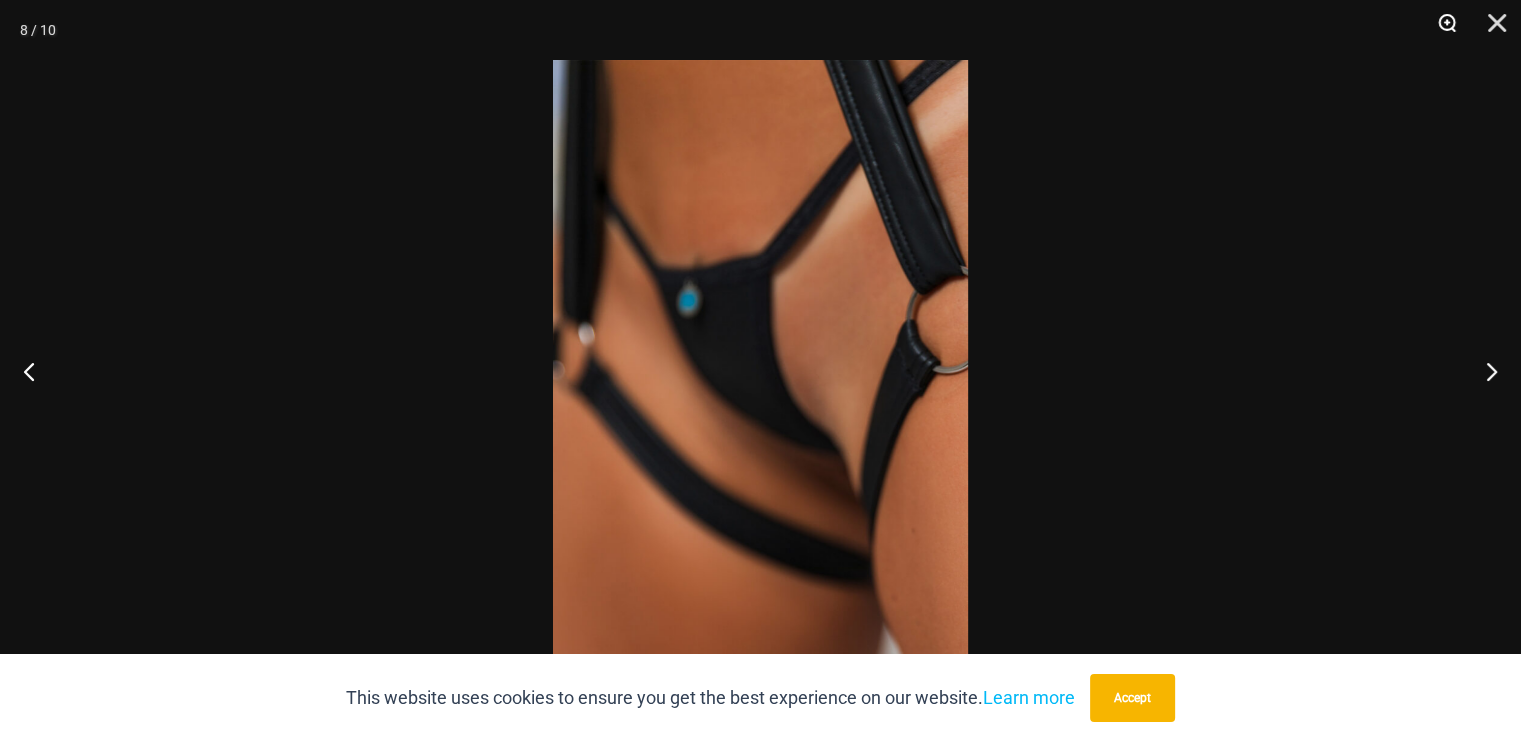 click at bounding box center [1440, 30] 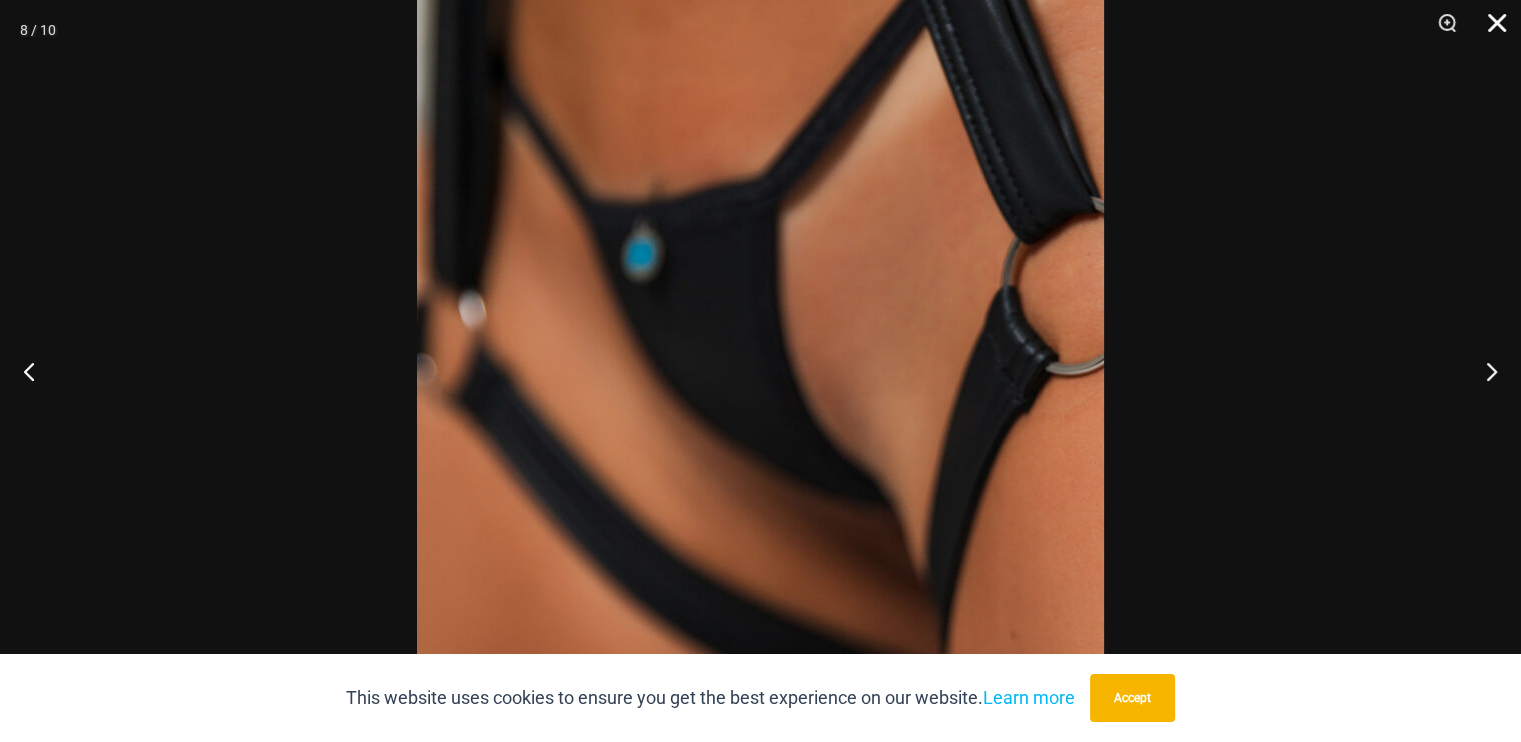 click at bounding box center (1490, 30) 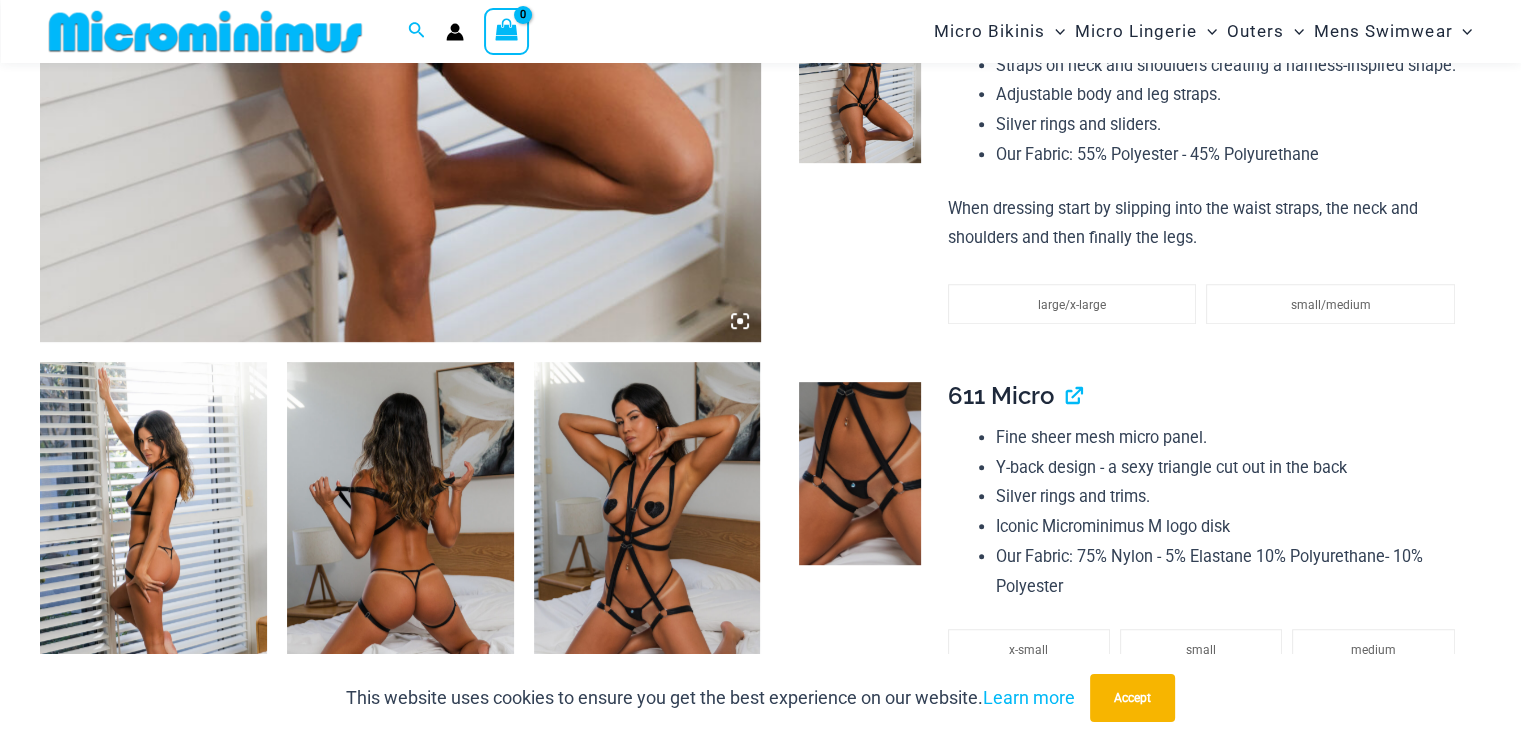 scroll, scrollTop: 909, scrollLeft: 0, axis: vertical 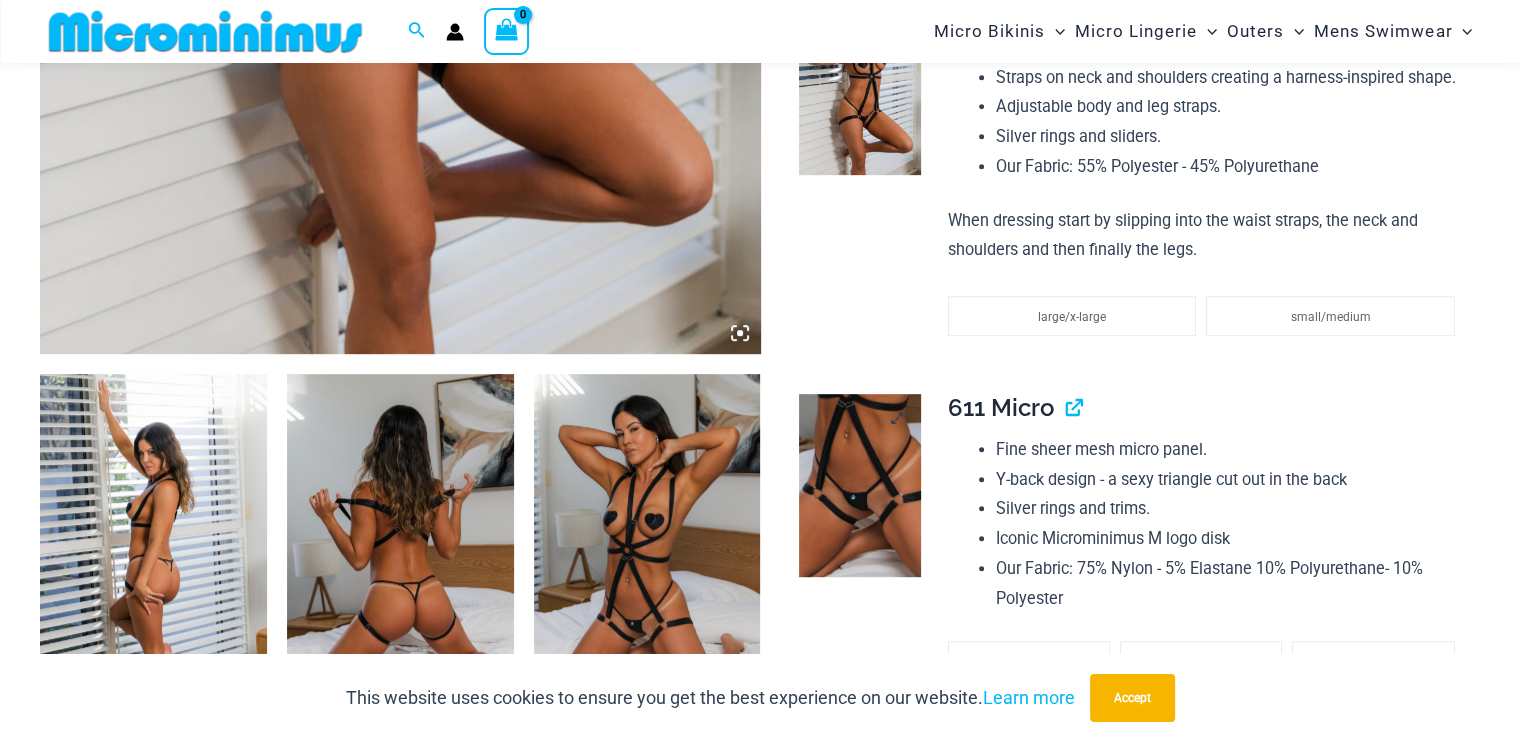 click at bounding box center (860, 485) 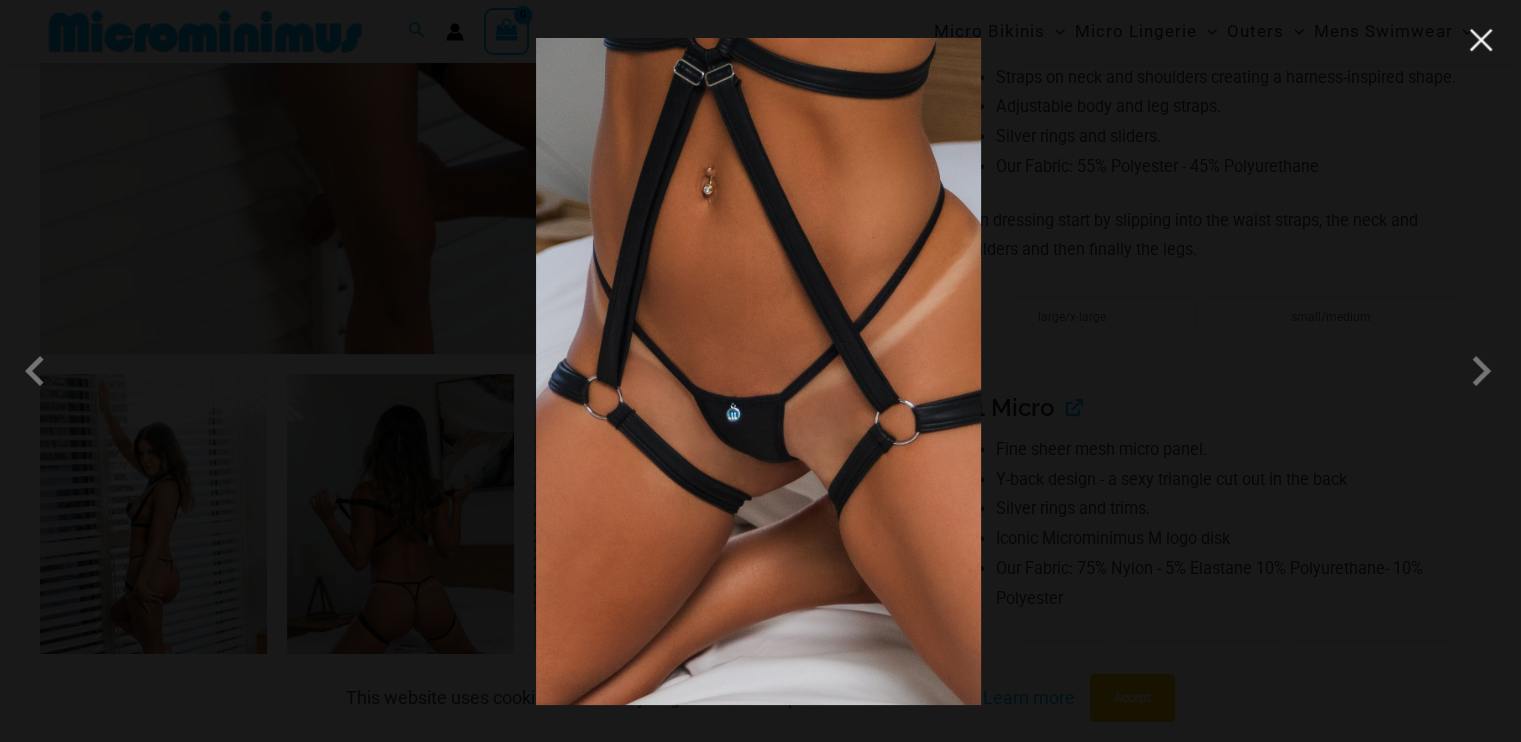 click at bounding box center (1481, 40) 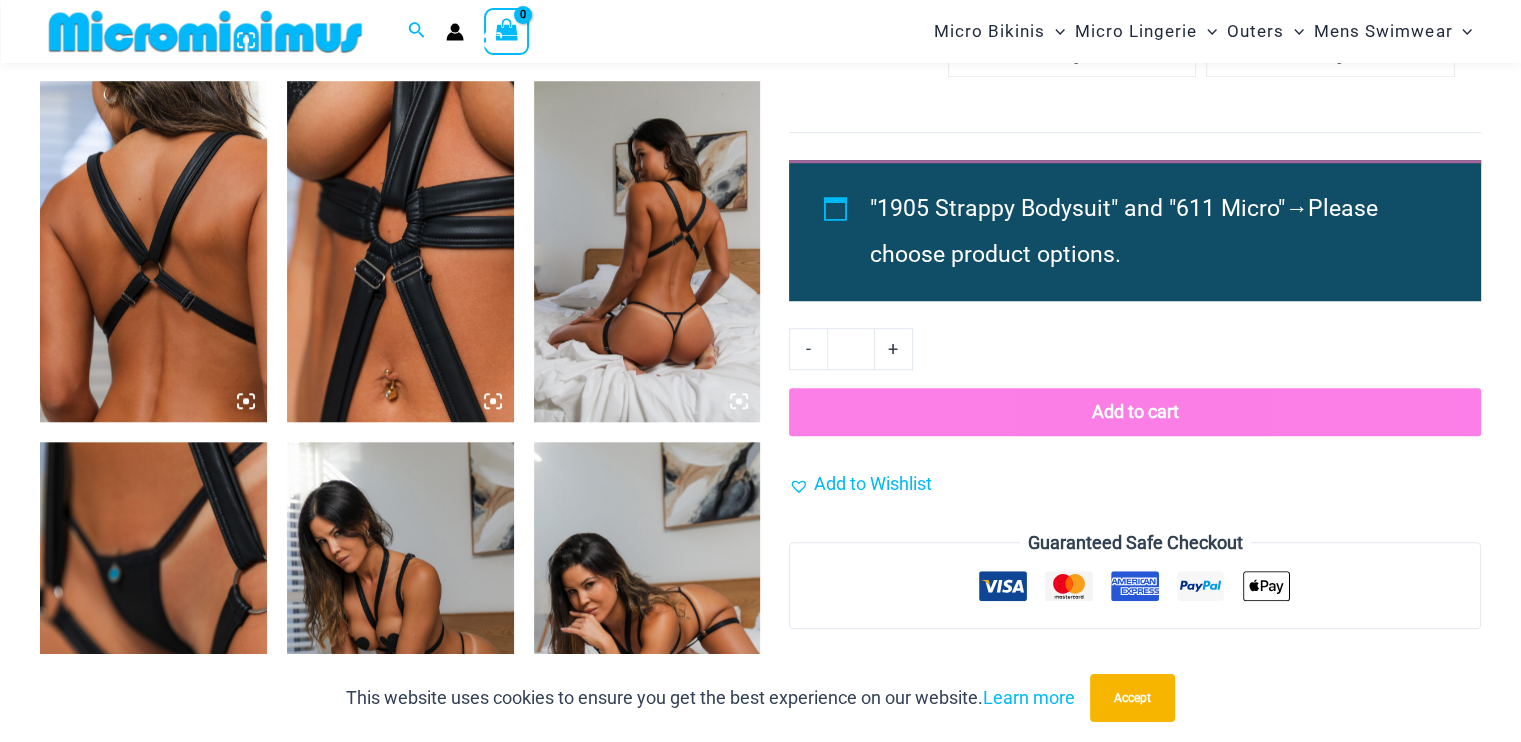 scroll, scrollTop: 1580, scrollLeft: 0, axis: vertical 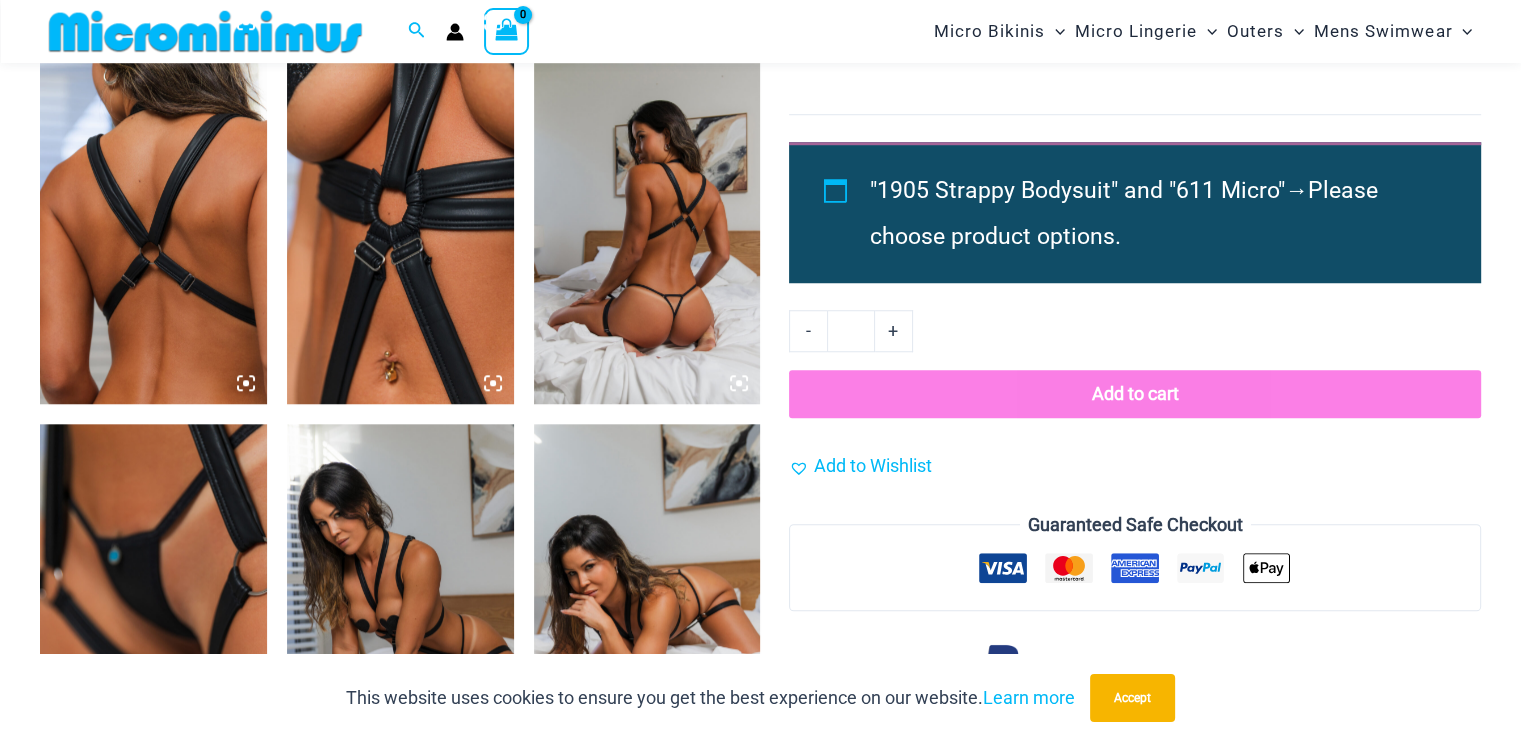 click at bounding box center [400, 233] 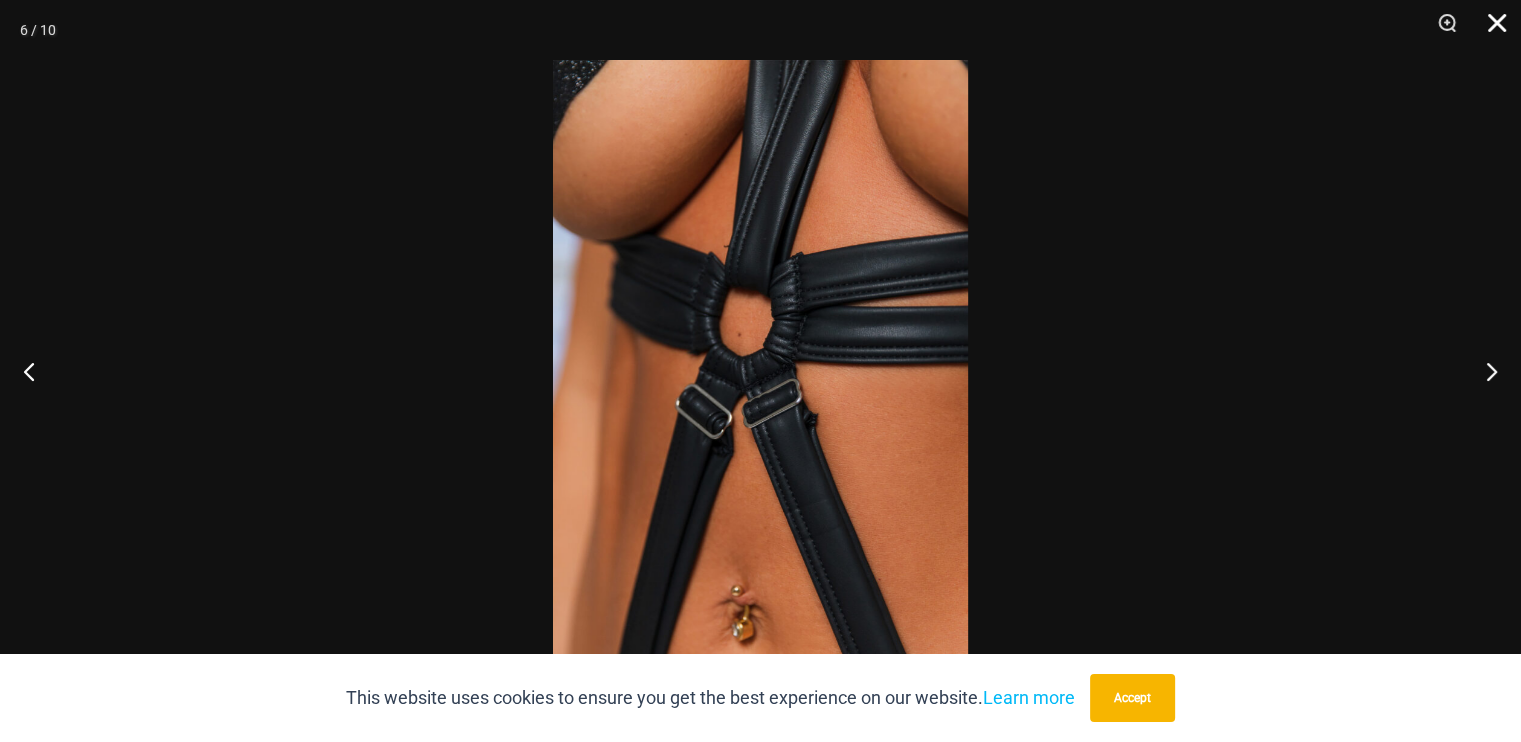 click at bounding box center [1490, 30] 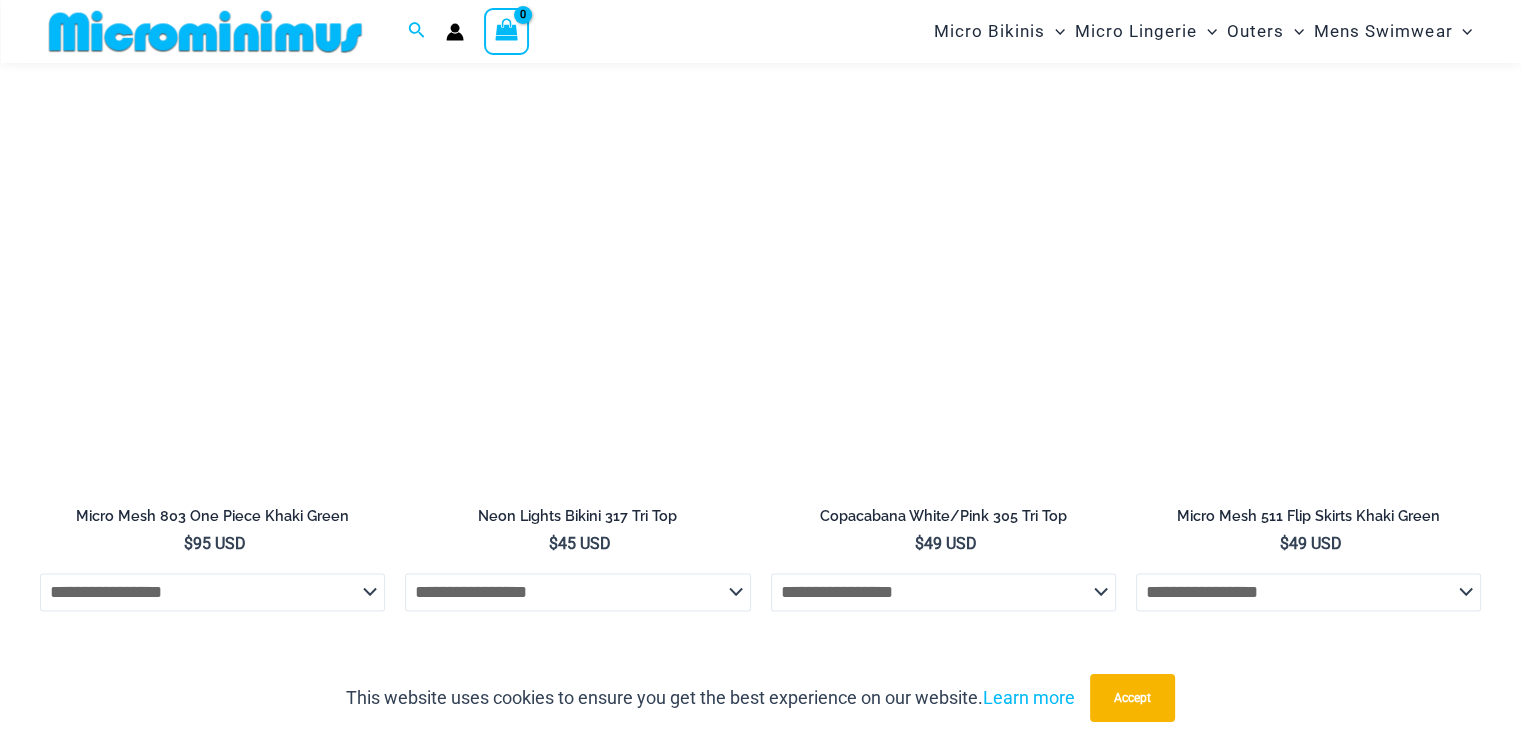 scroll, scrollTop: 2897, scrollLeft: 0, axis: vertical 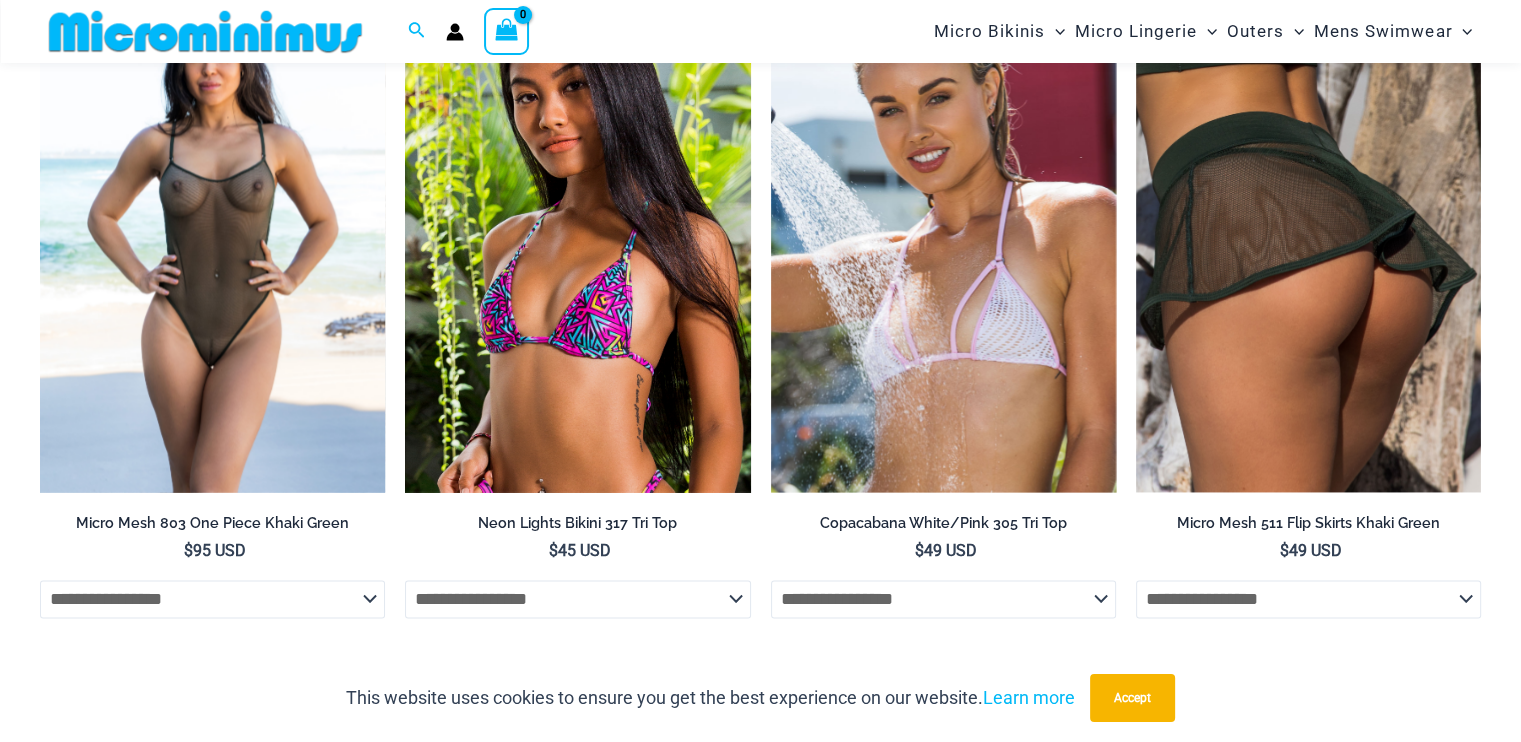 click at bounding box center (212, 234) 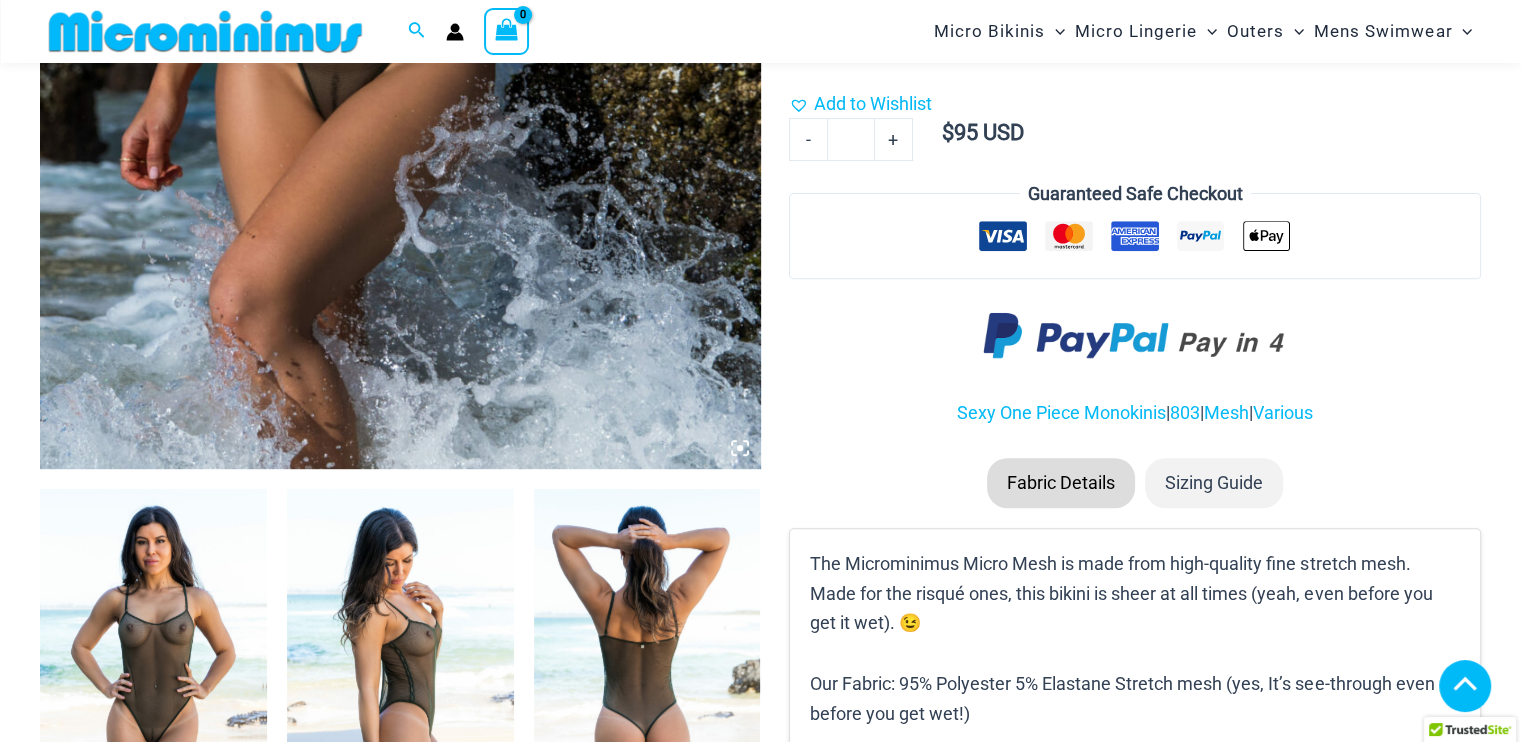 scroll, scrollTop: 980, scrollLeft: 0, axis: vertical 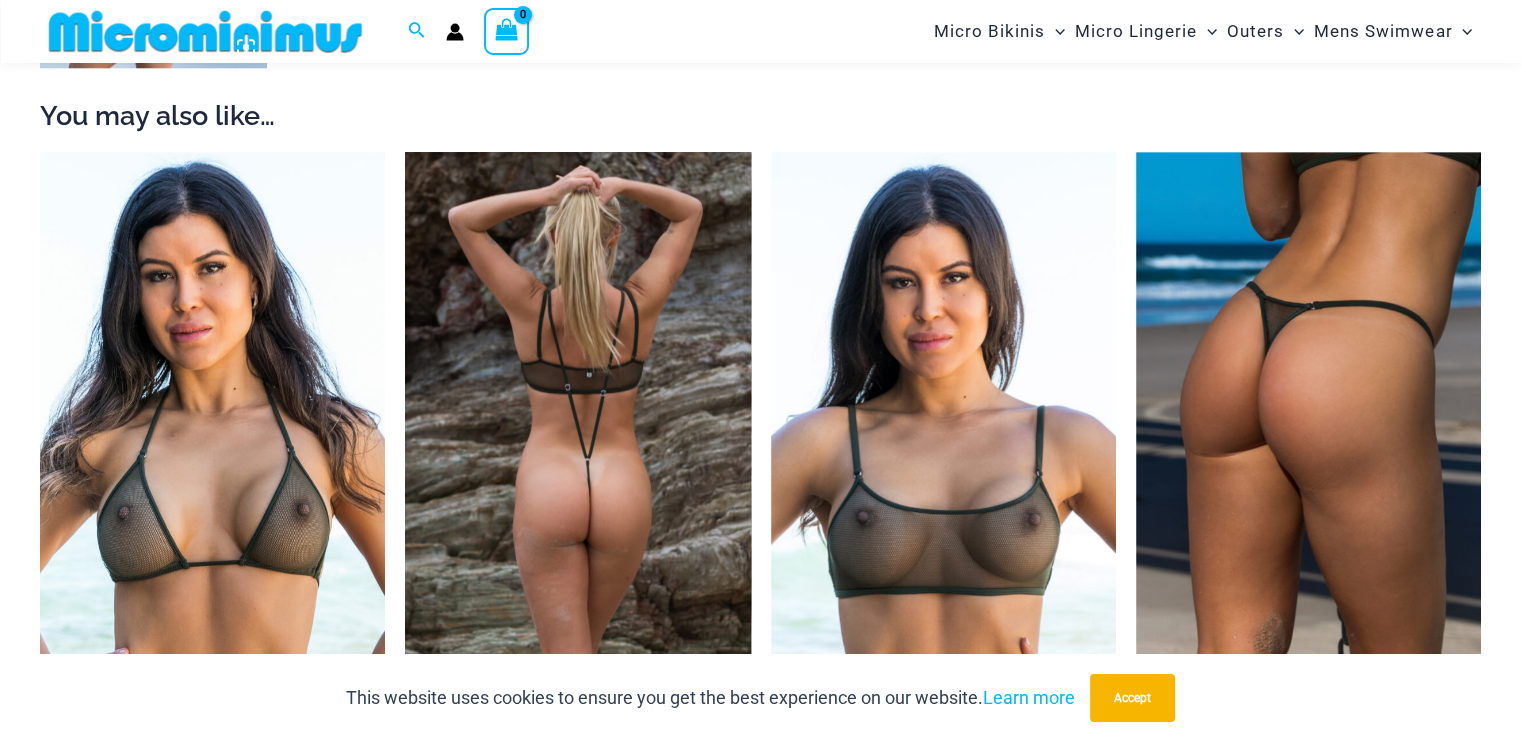 click at bounding box center (577, 411) 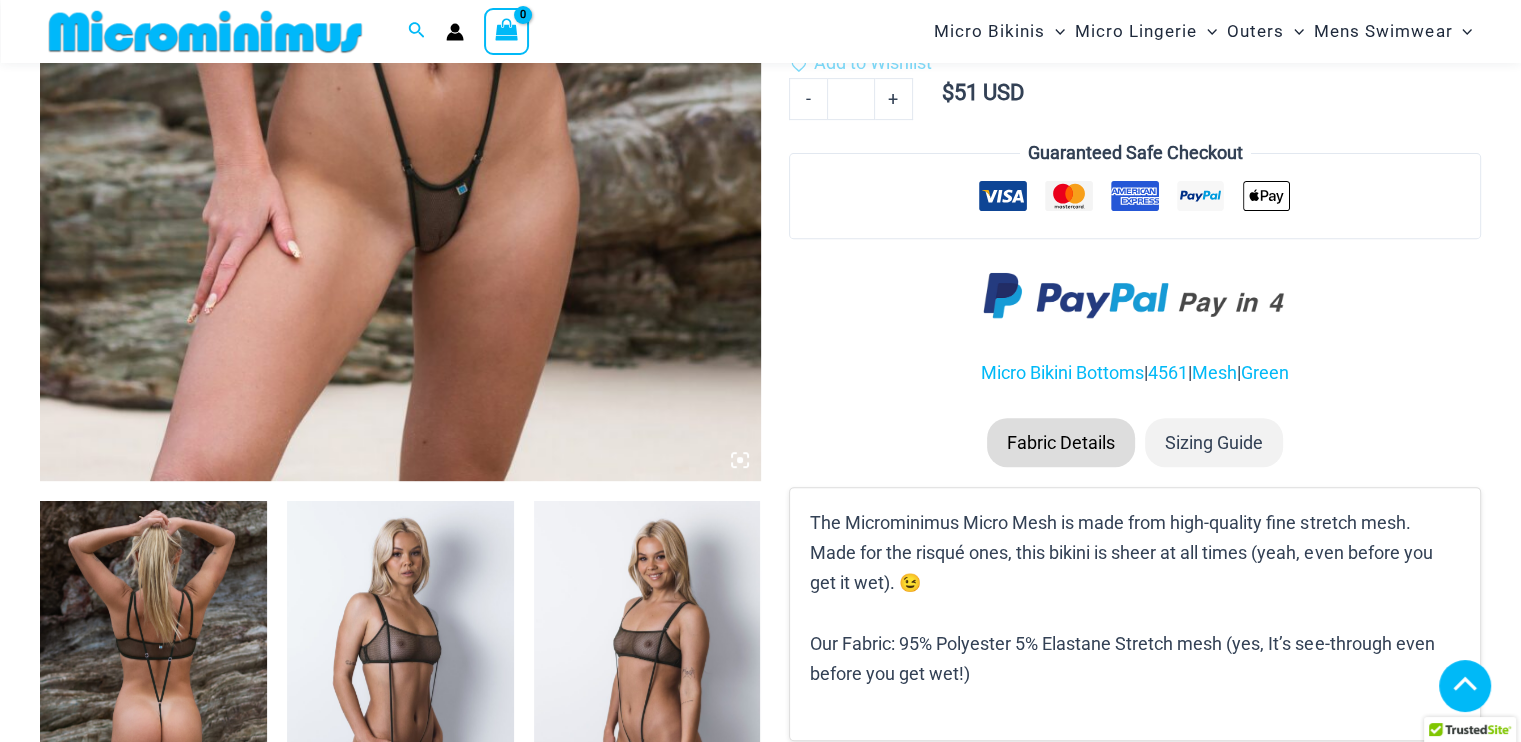 scroll, scrollTop: 2426, scrollLeft: 0, axis: vertical 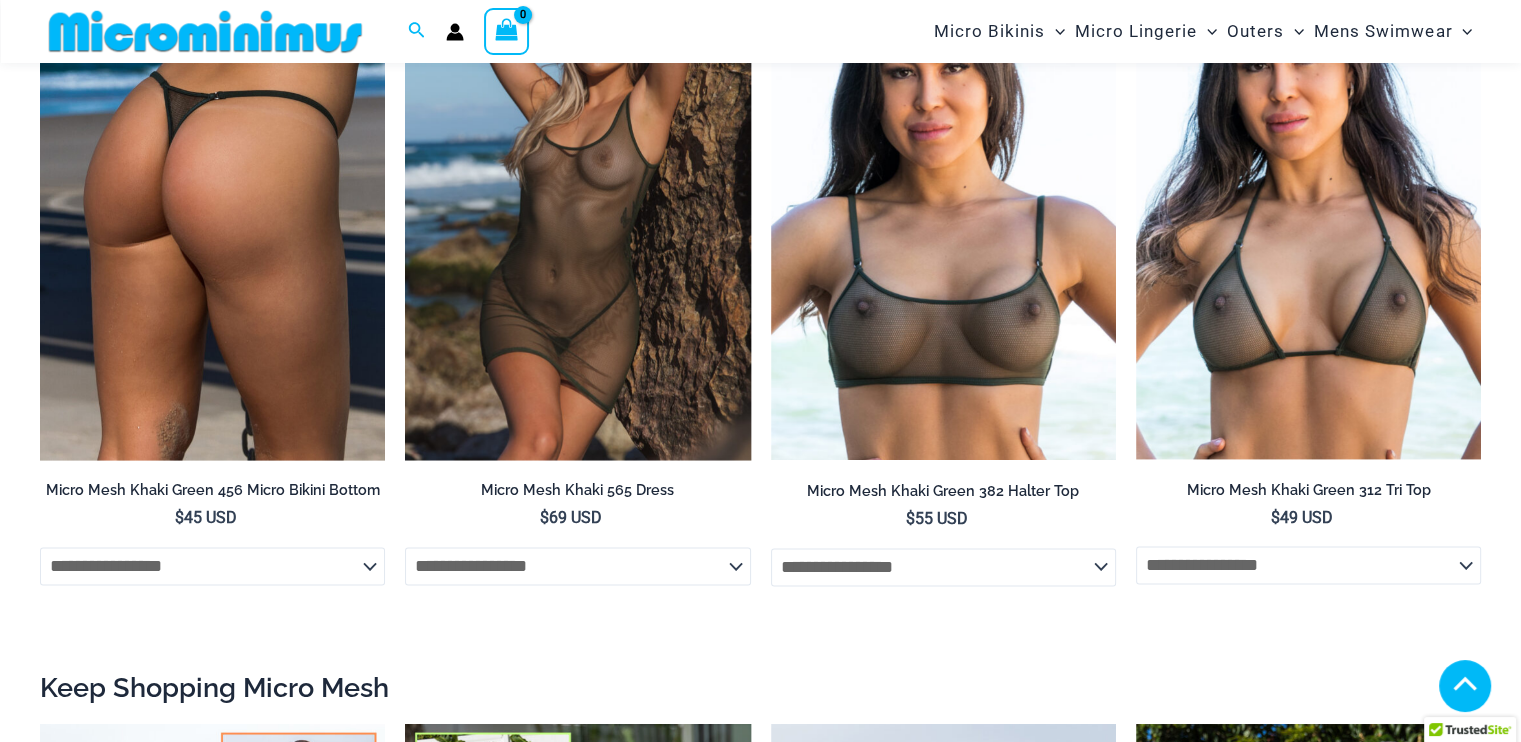click 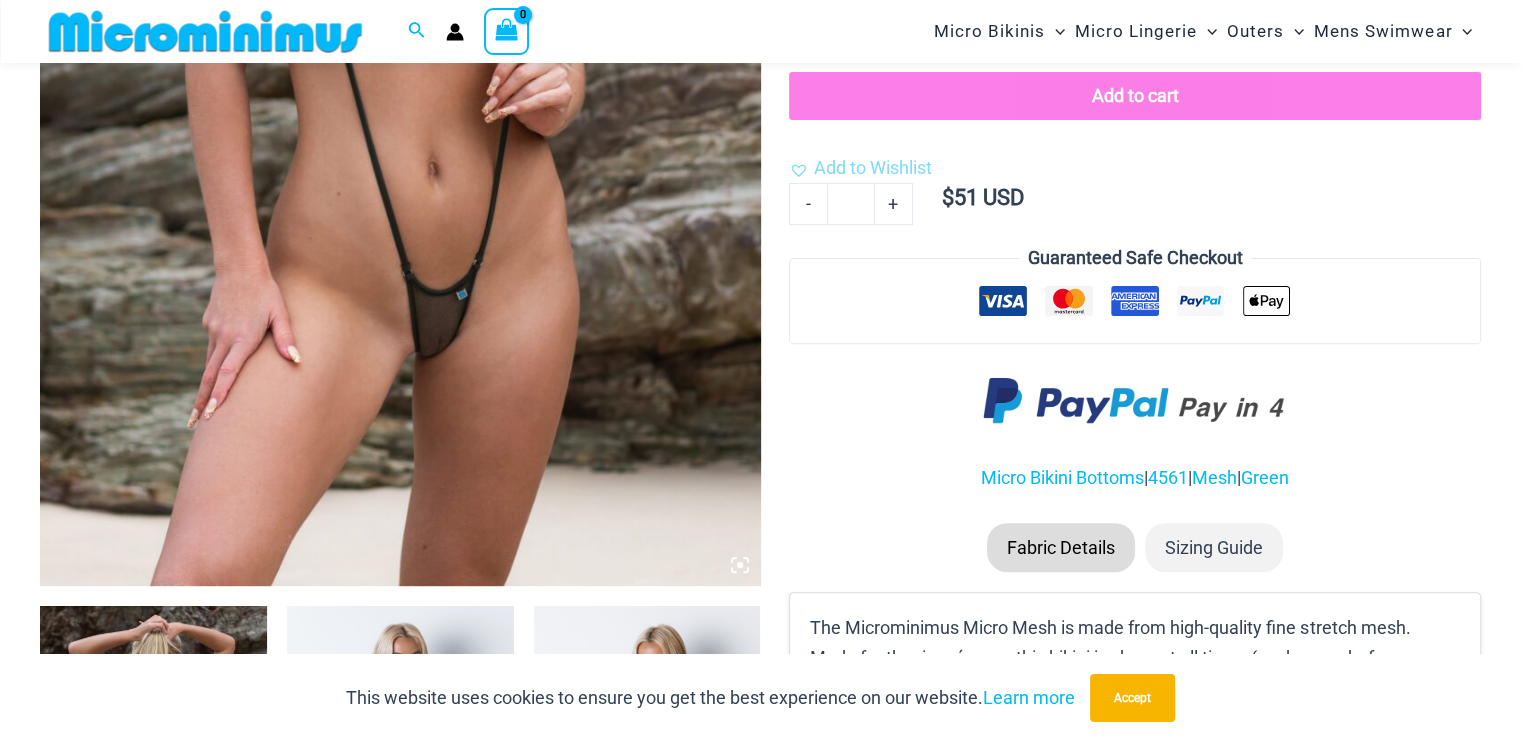 click 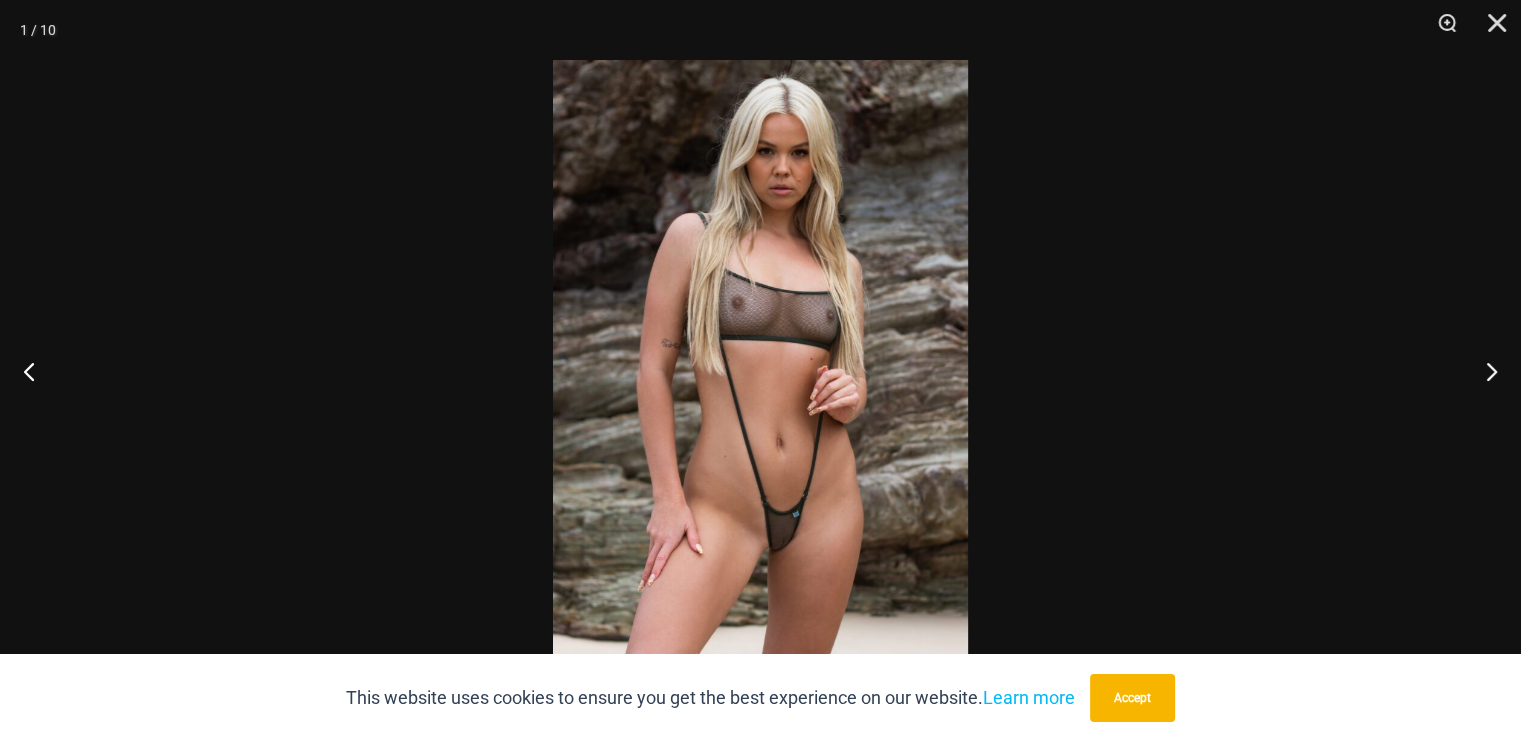 click at bounding box center (760, 371) 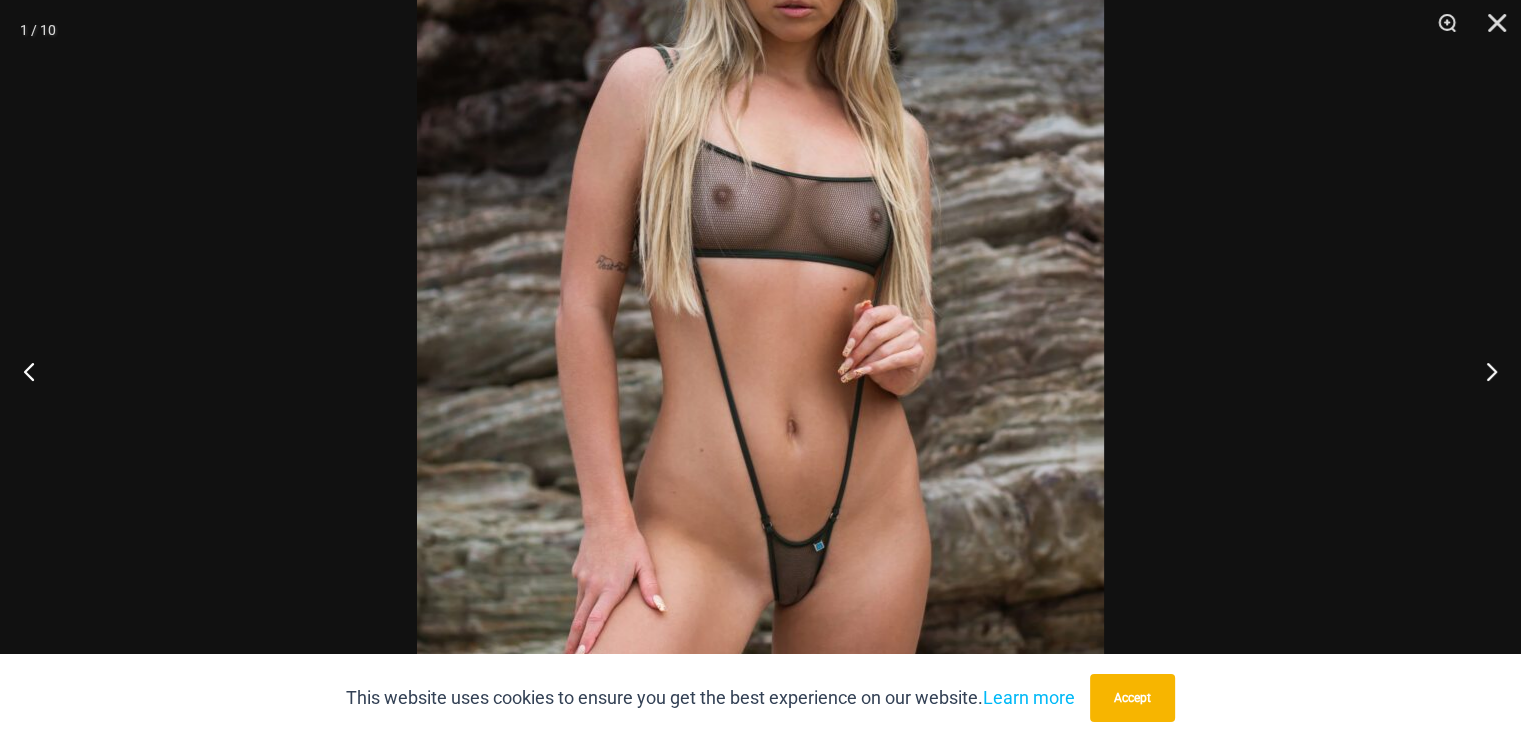 click at bounding box center (760, 309) 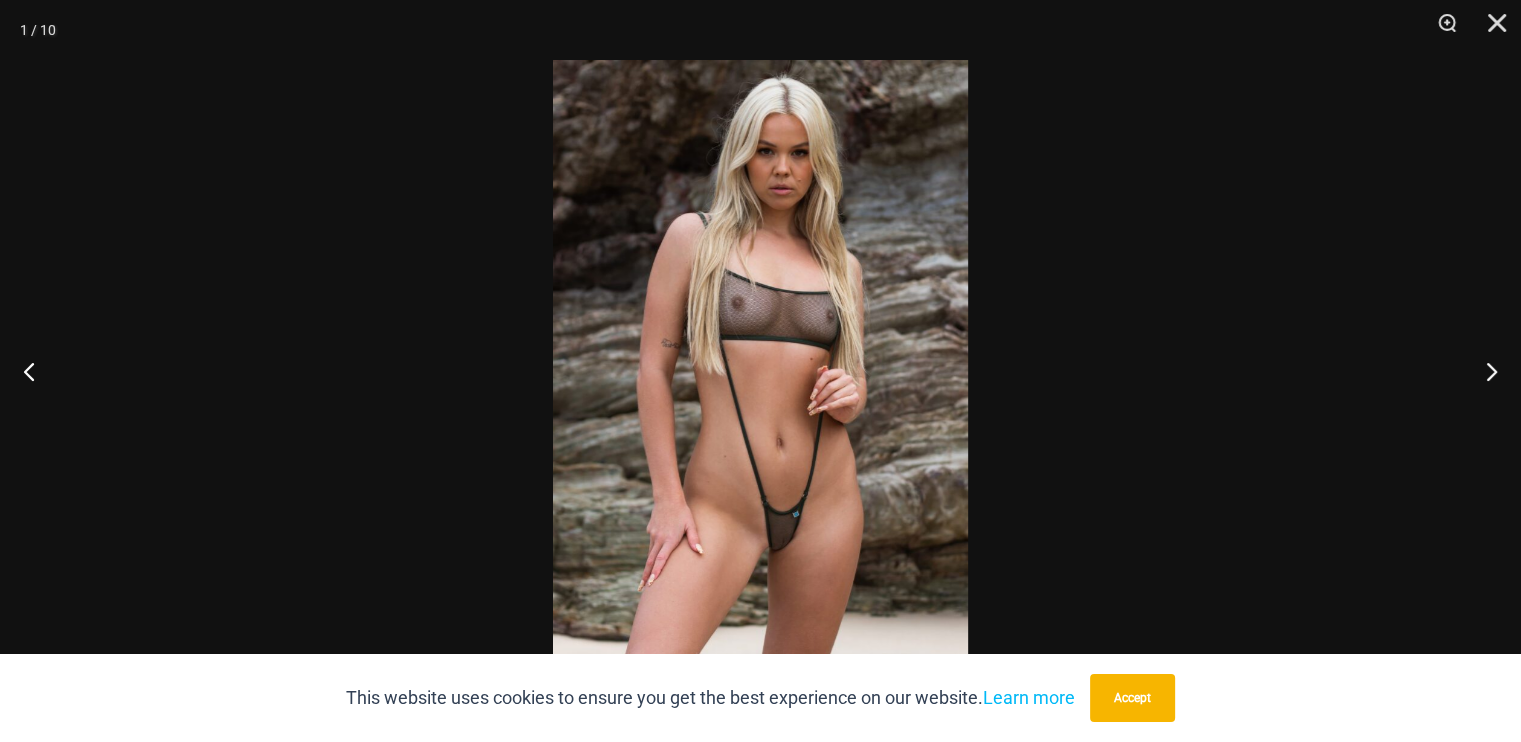 click at bounding box center [760, 371] 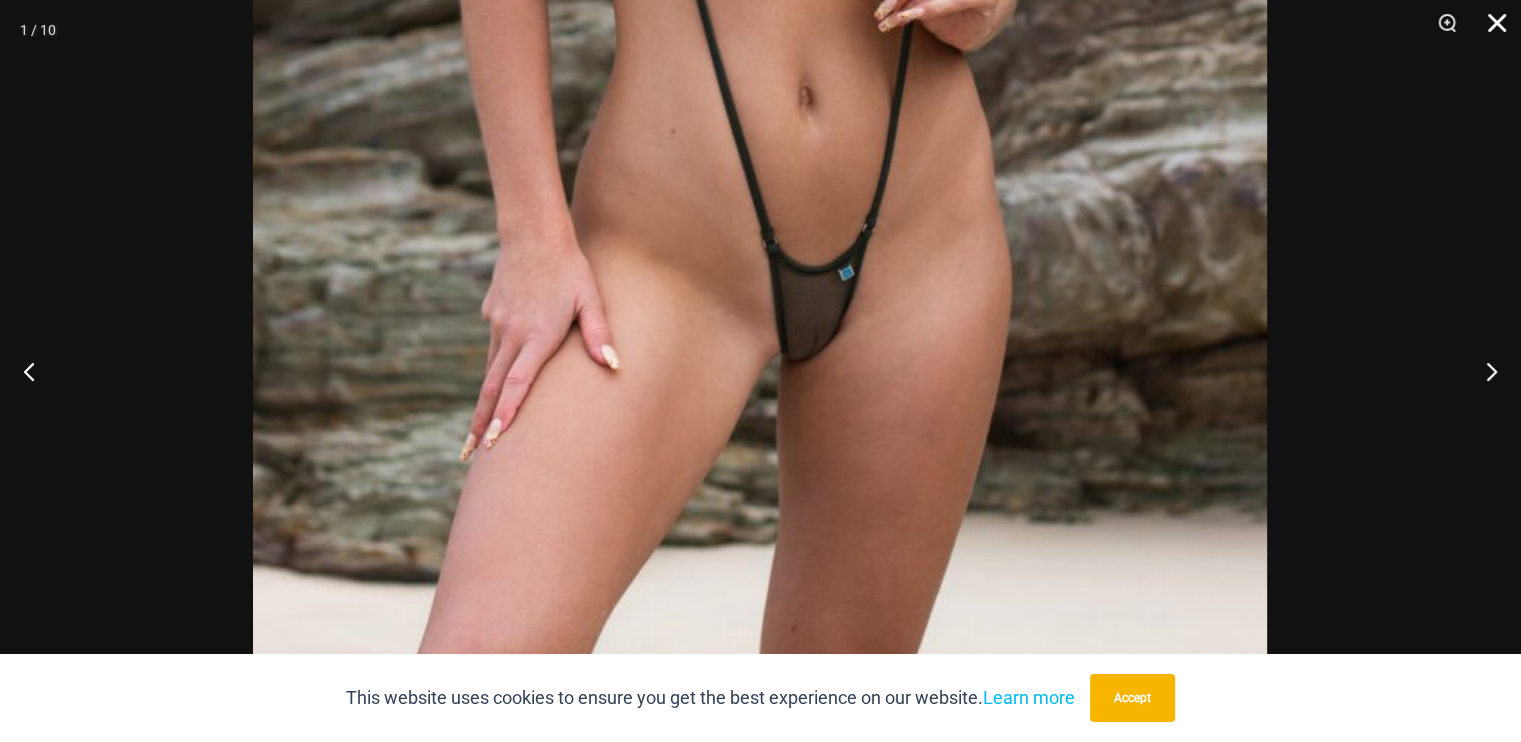 click at bounding box center [1490, 30] 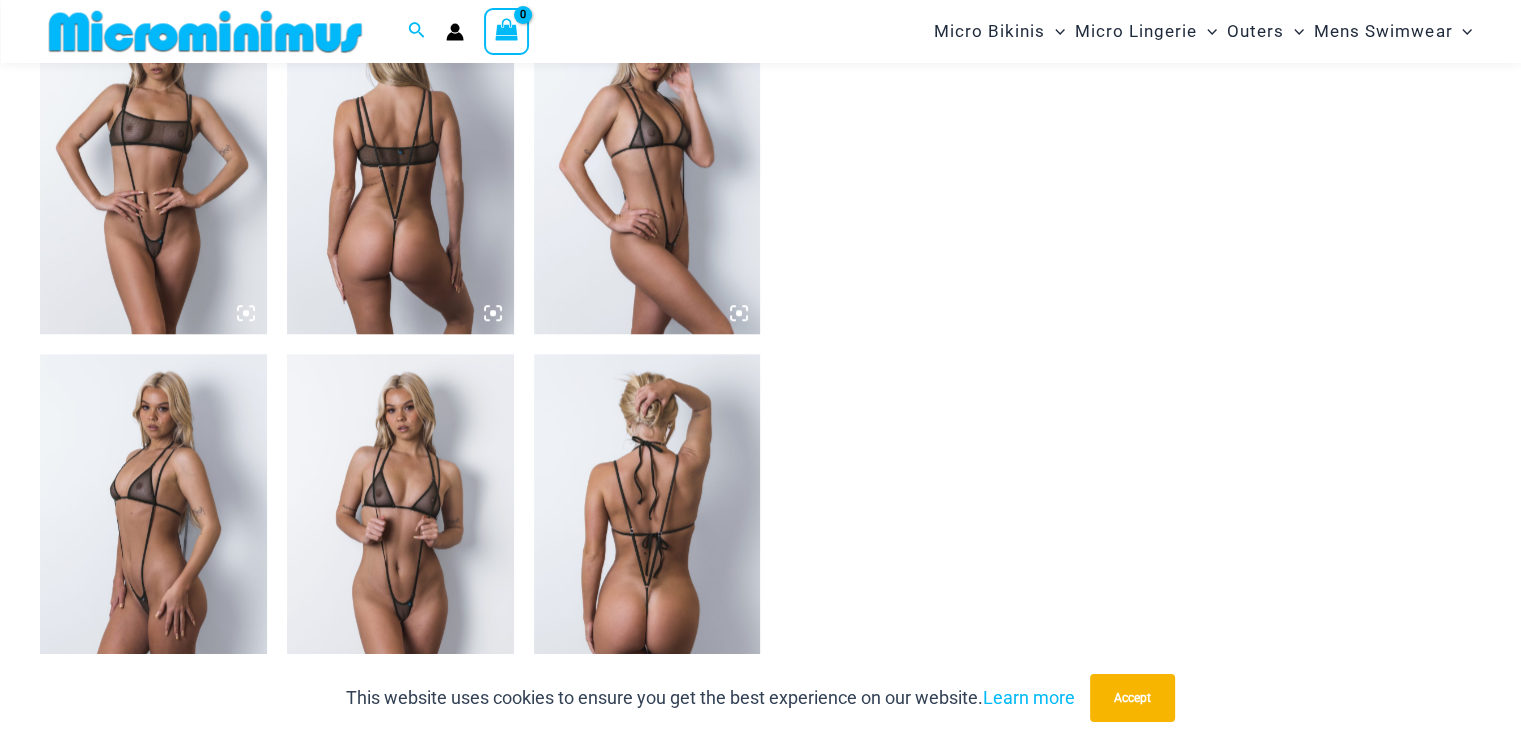 scroll, scrollTop: 1569, scrollLeft: 0, axis: vertical 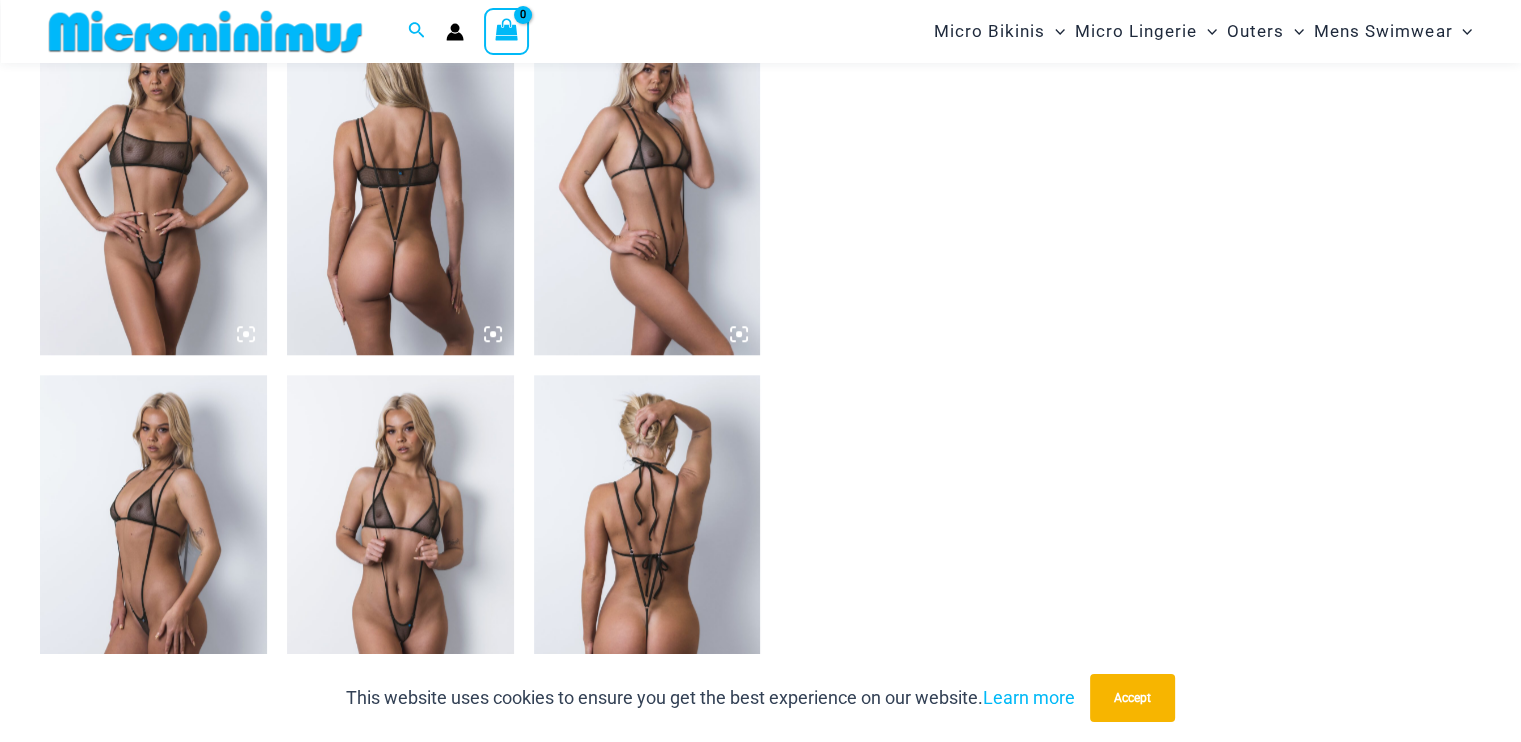 click at bounding box center (153, 184) 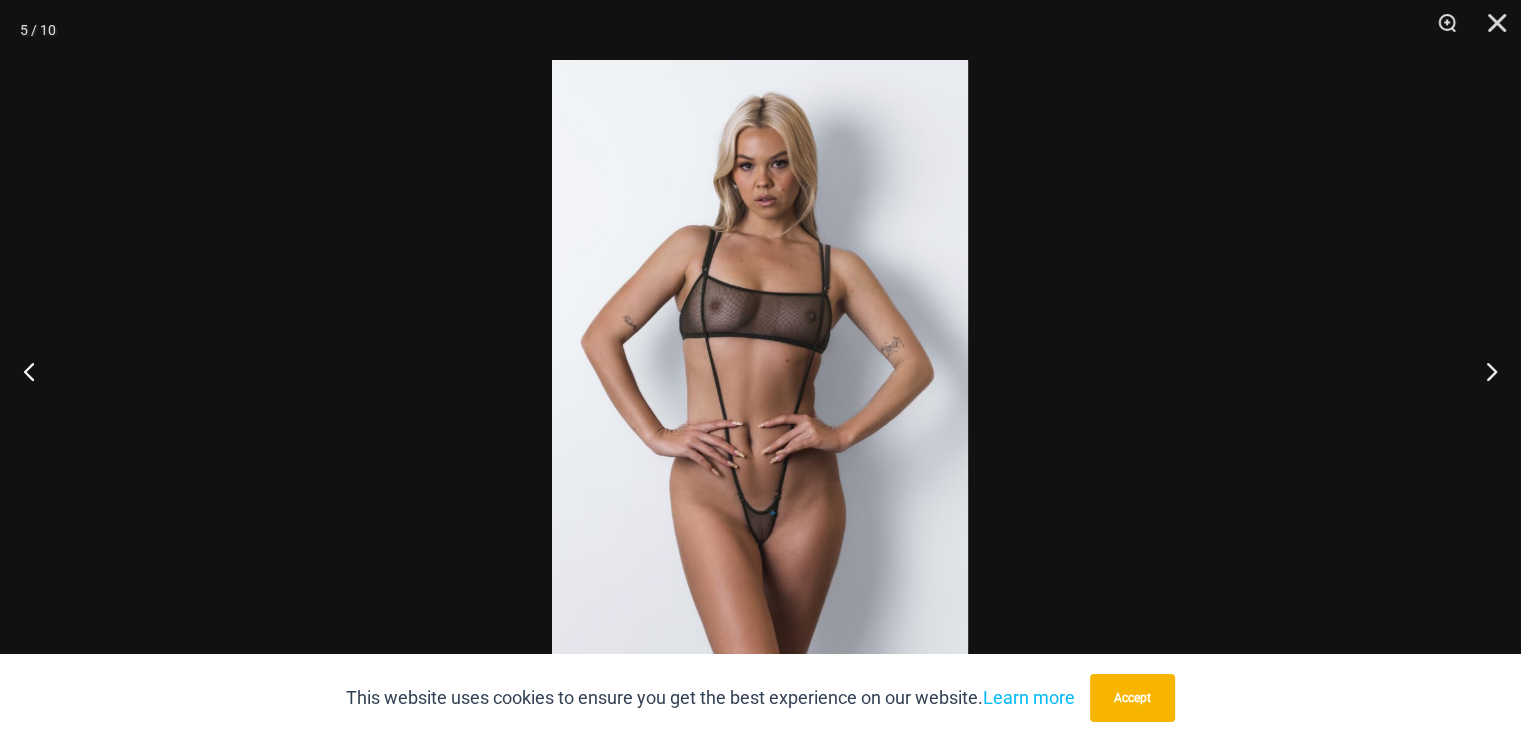click at bounding box center [760, 371] 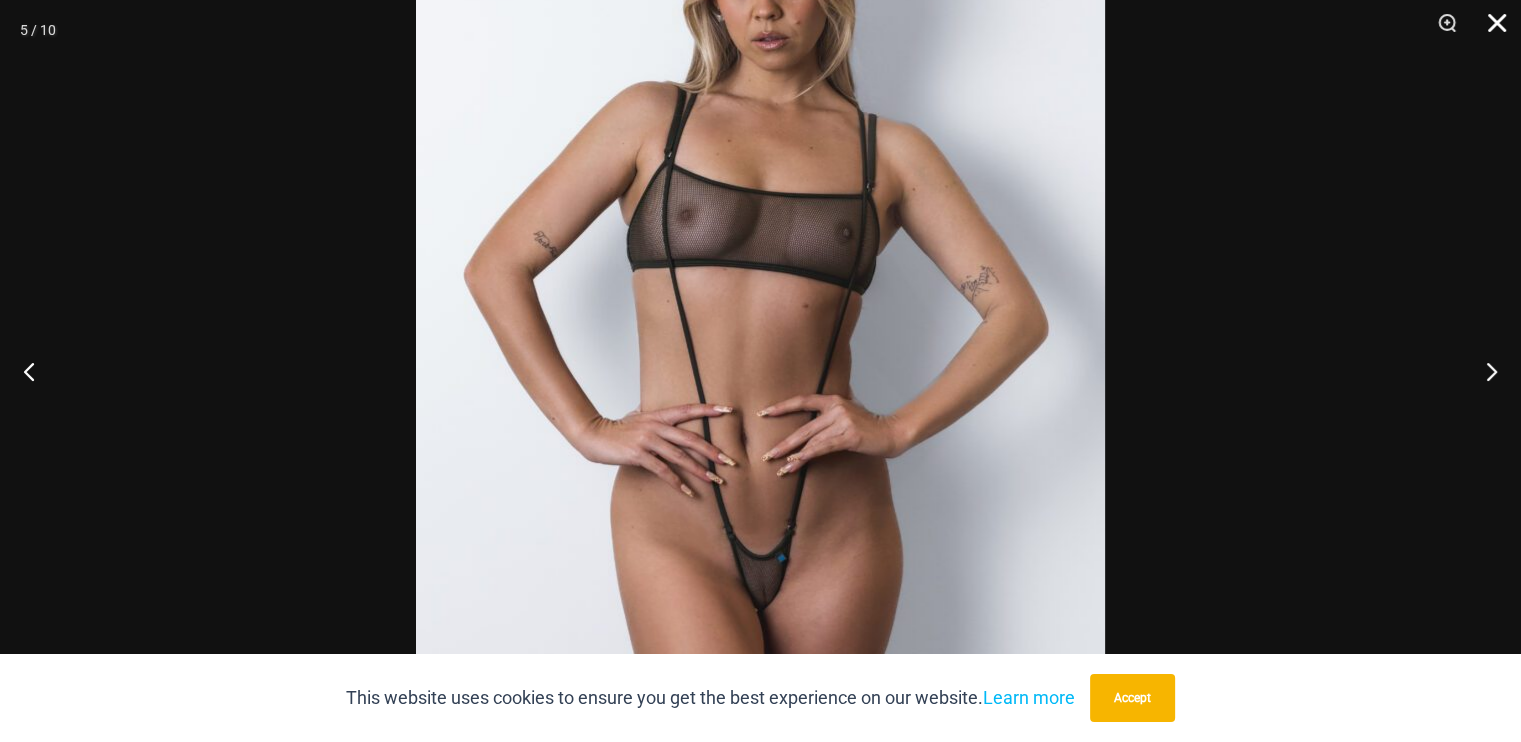 click at bounding box center [1490, 30] 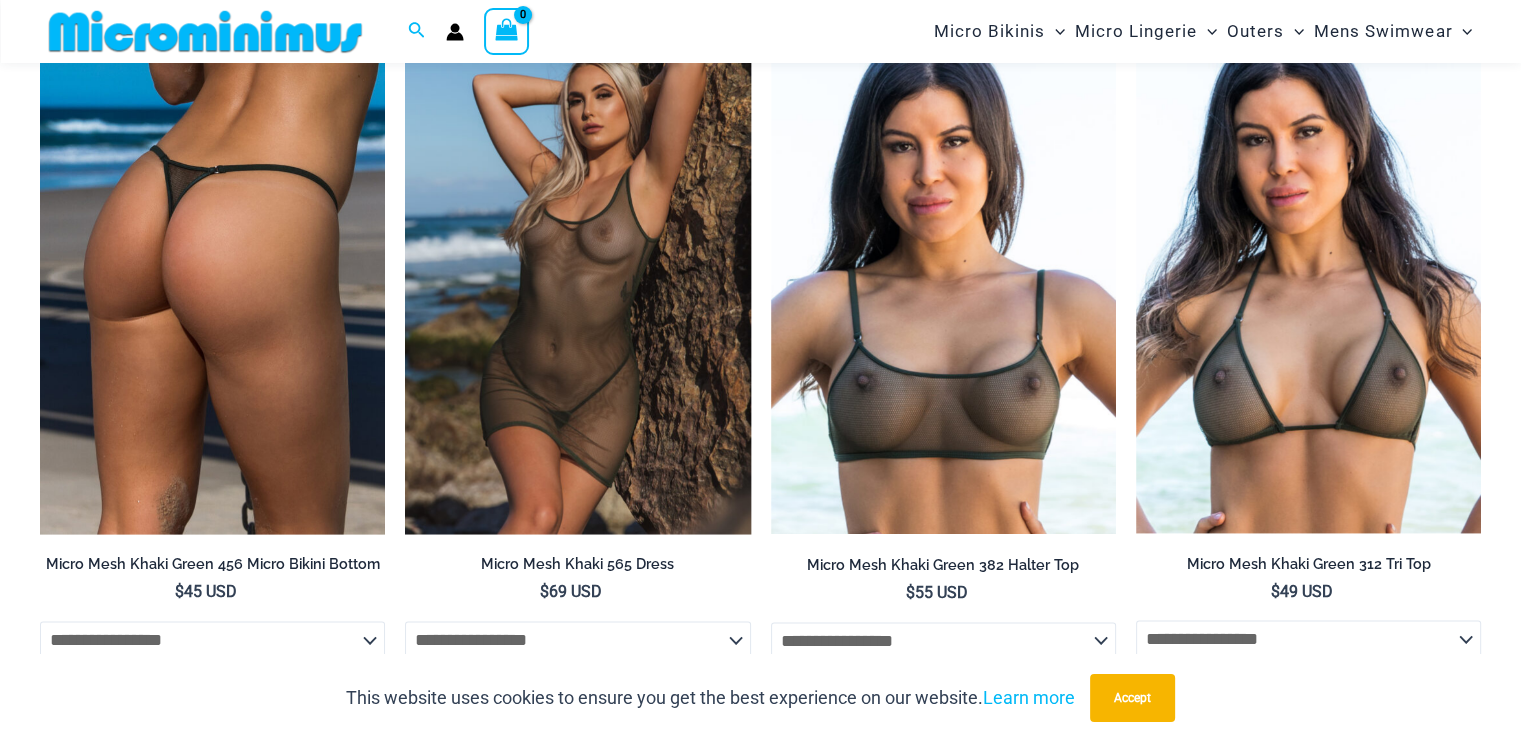 scroll, scrollTop: 2353, scrollLeft: 0, axis: vertical 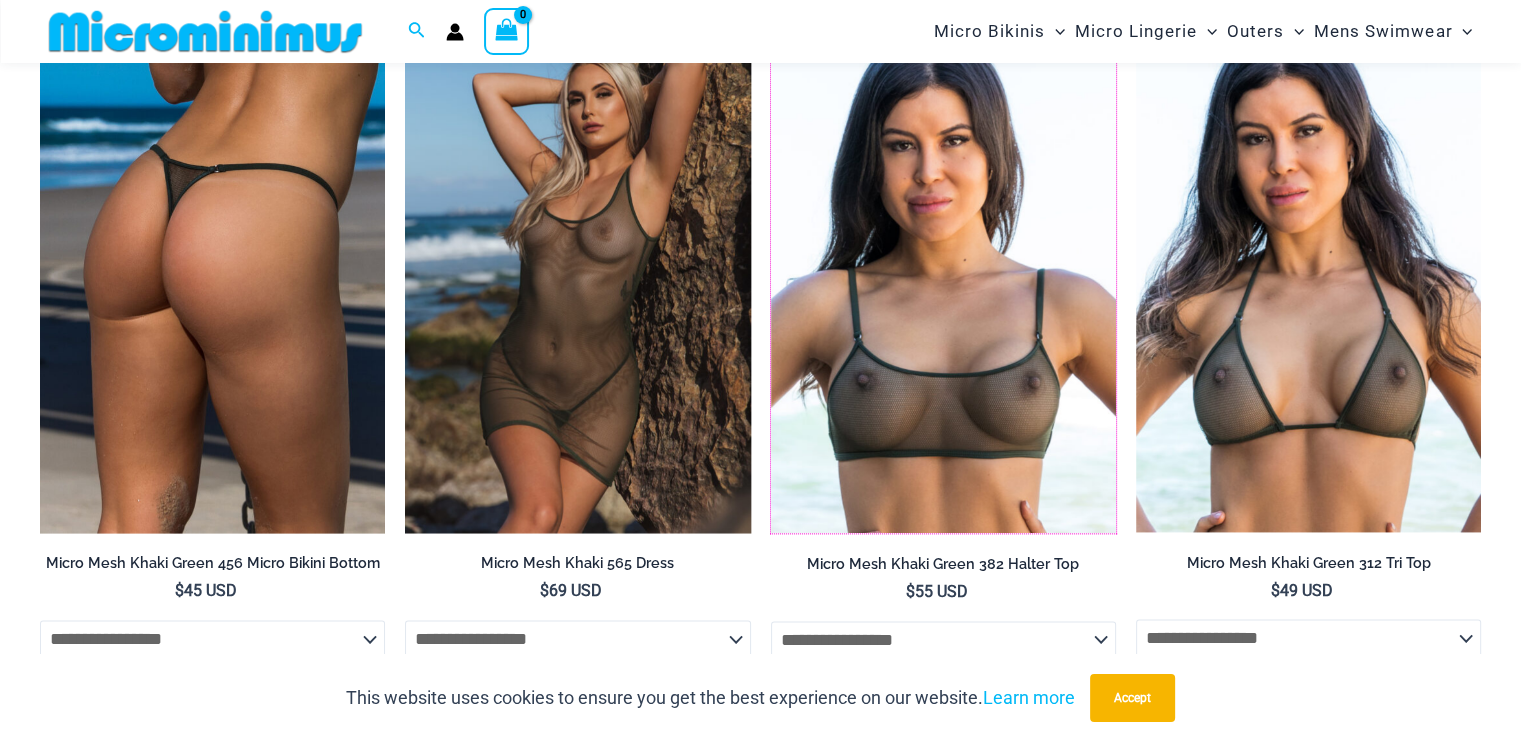 click at bounding box center [771, 15] 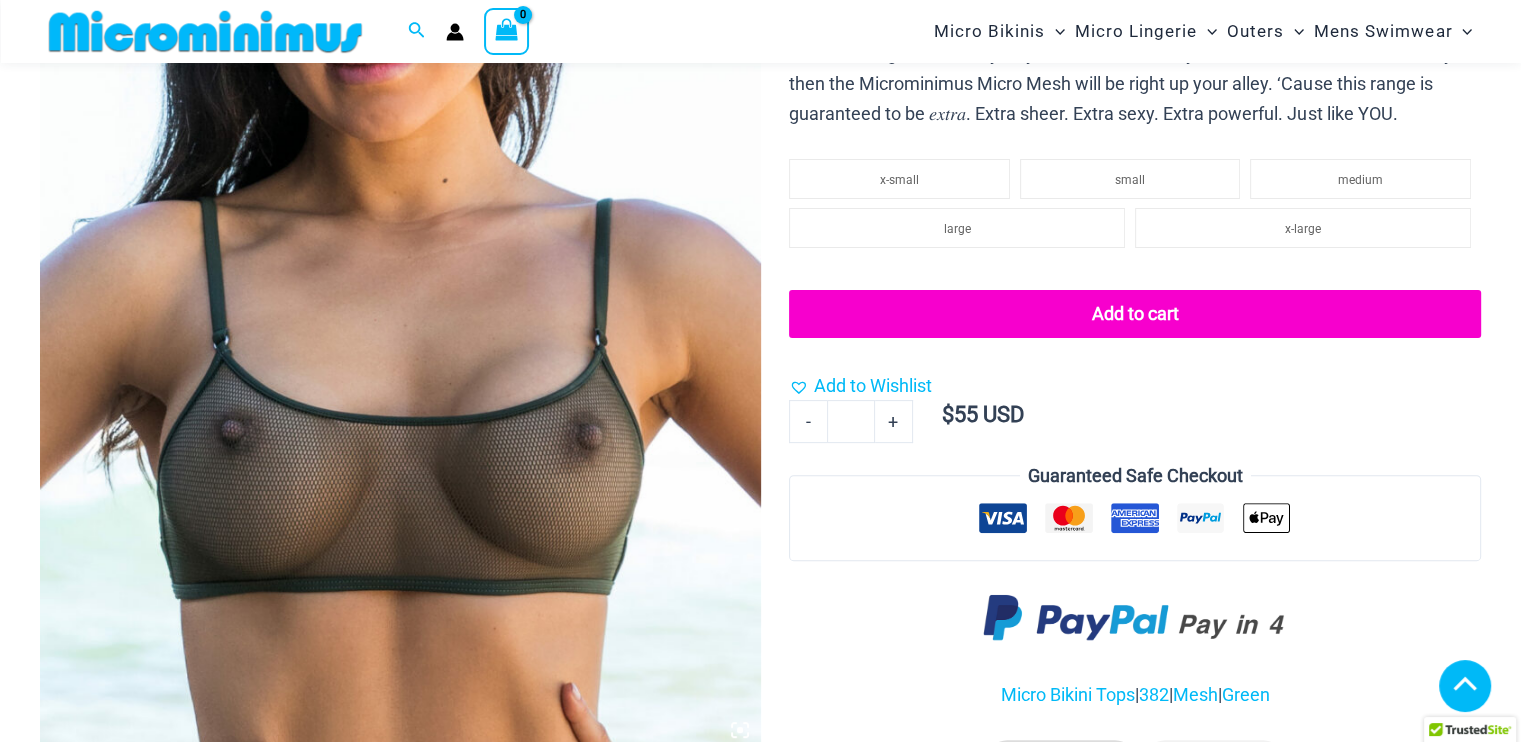 scroll, scrollTop: 537, scrollLeft: 0, axis: vertical 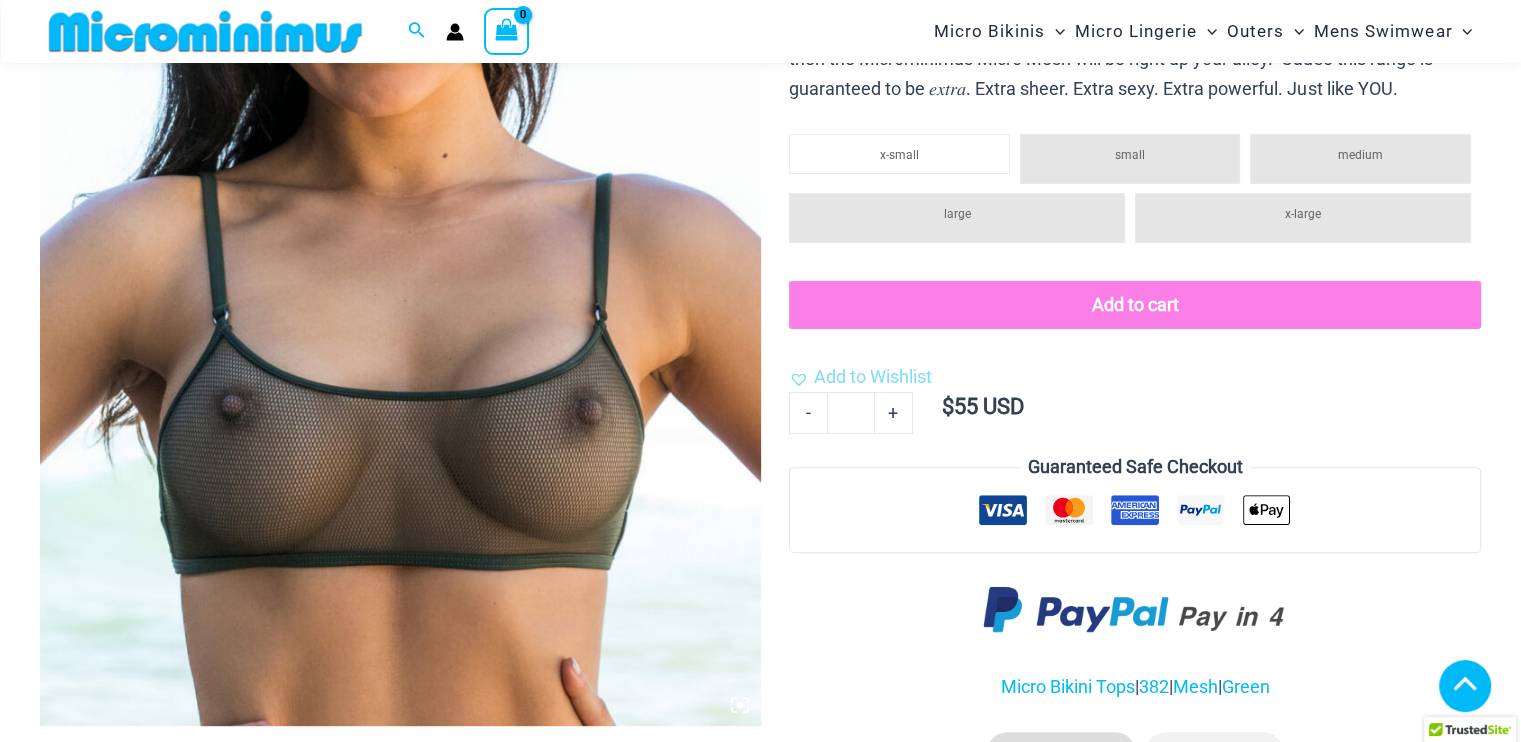 click at bounding box center (400, 1637) 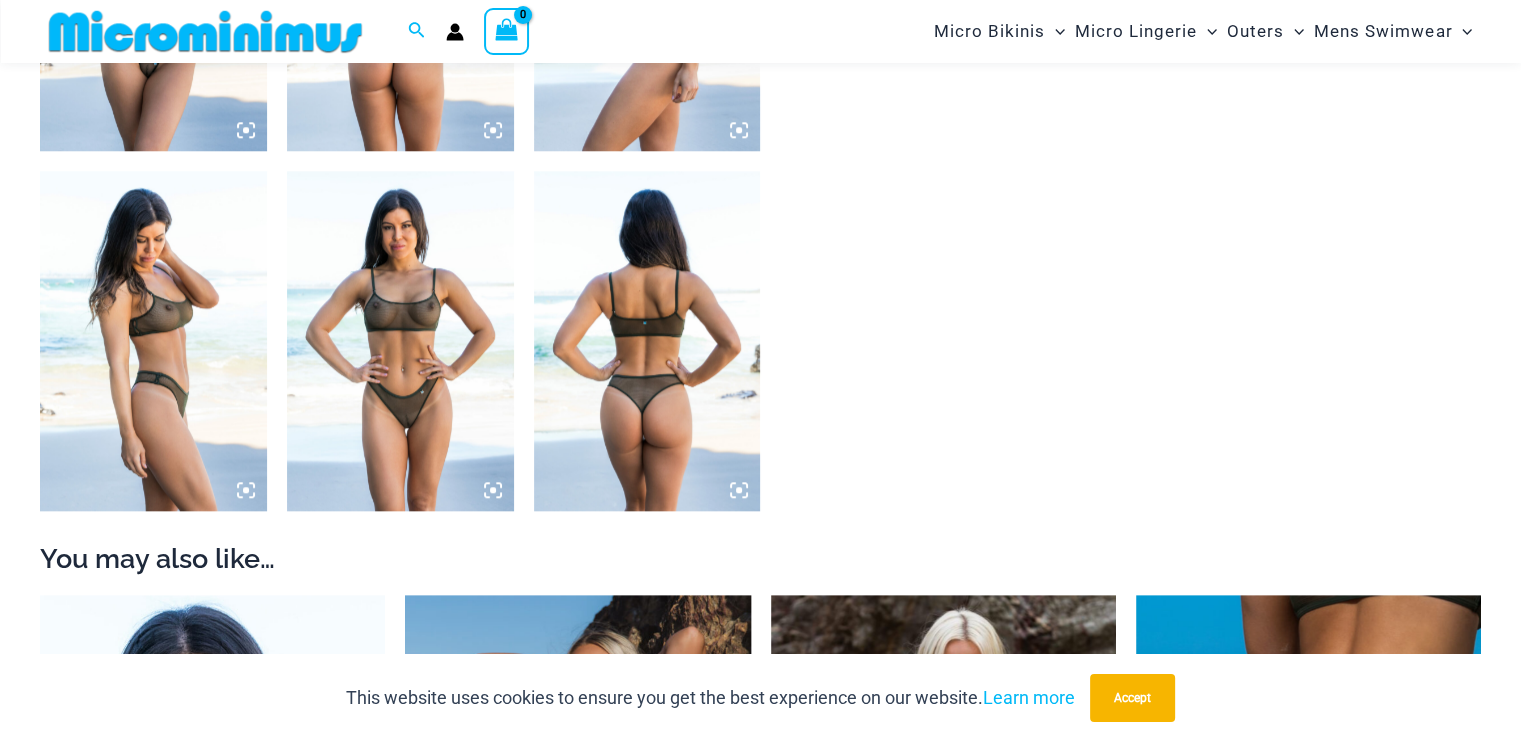 click 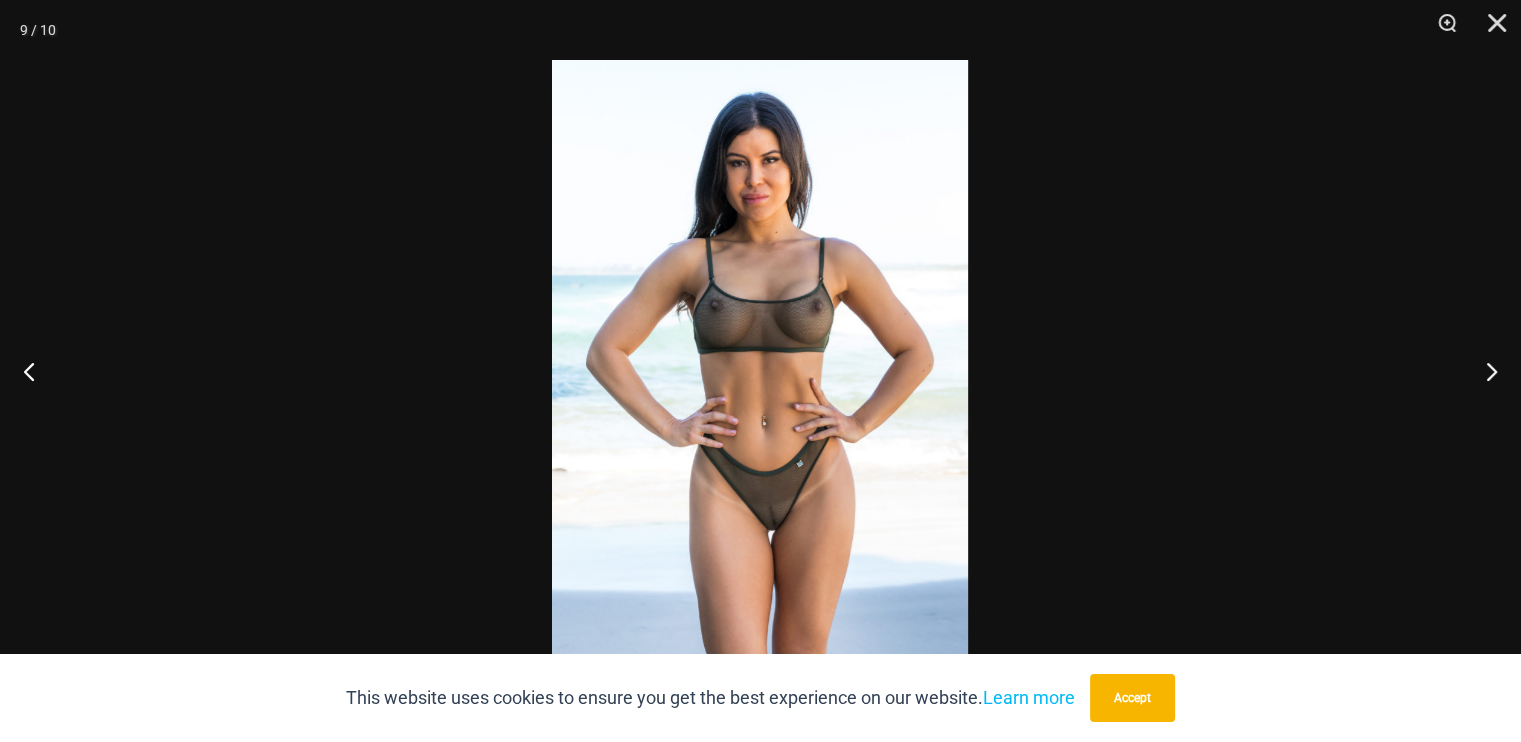 click at bounding box center (760, 371) 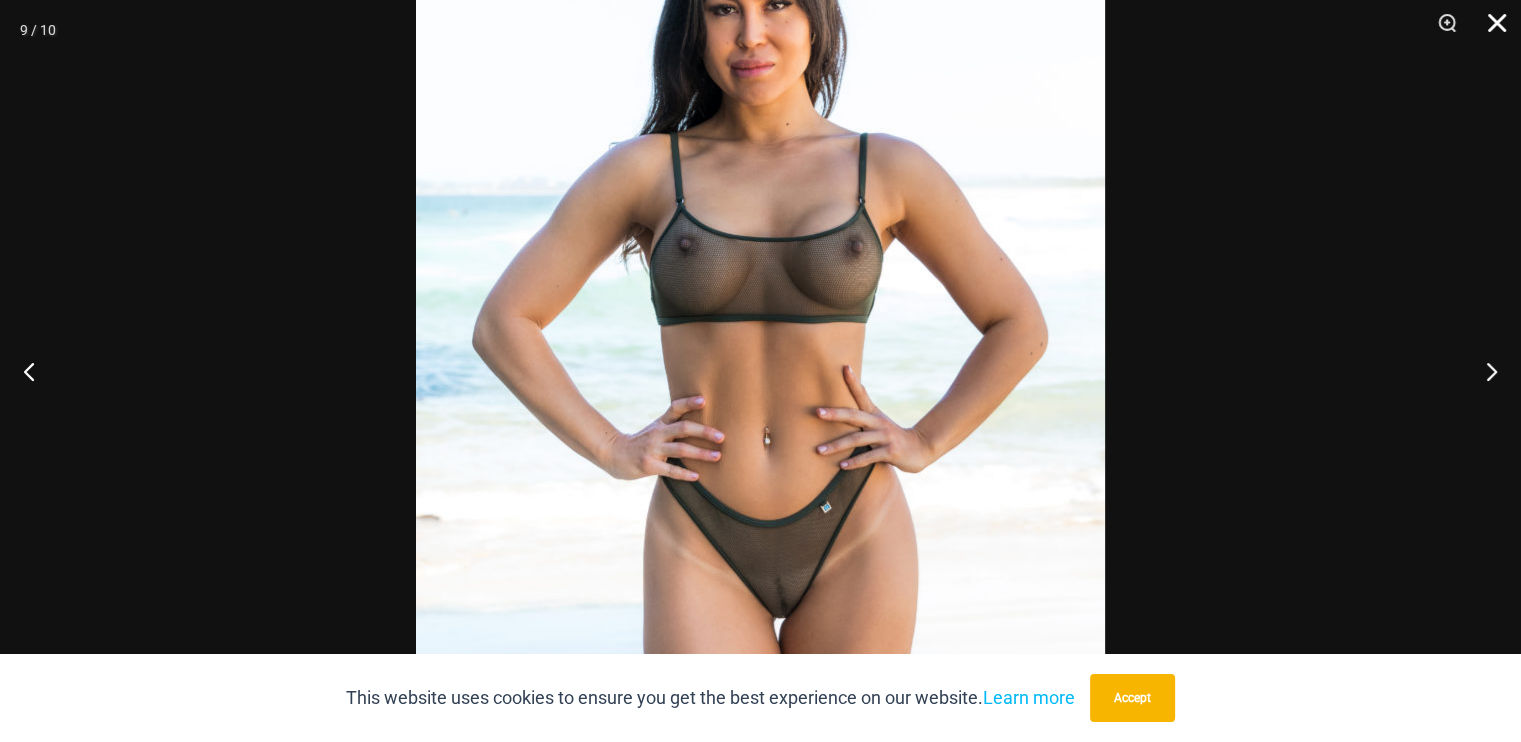 click at bounding box center (1490, 30) 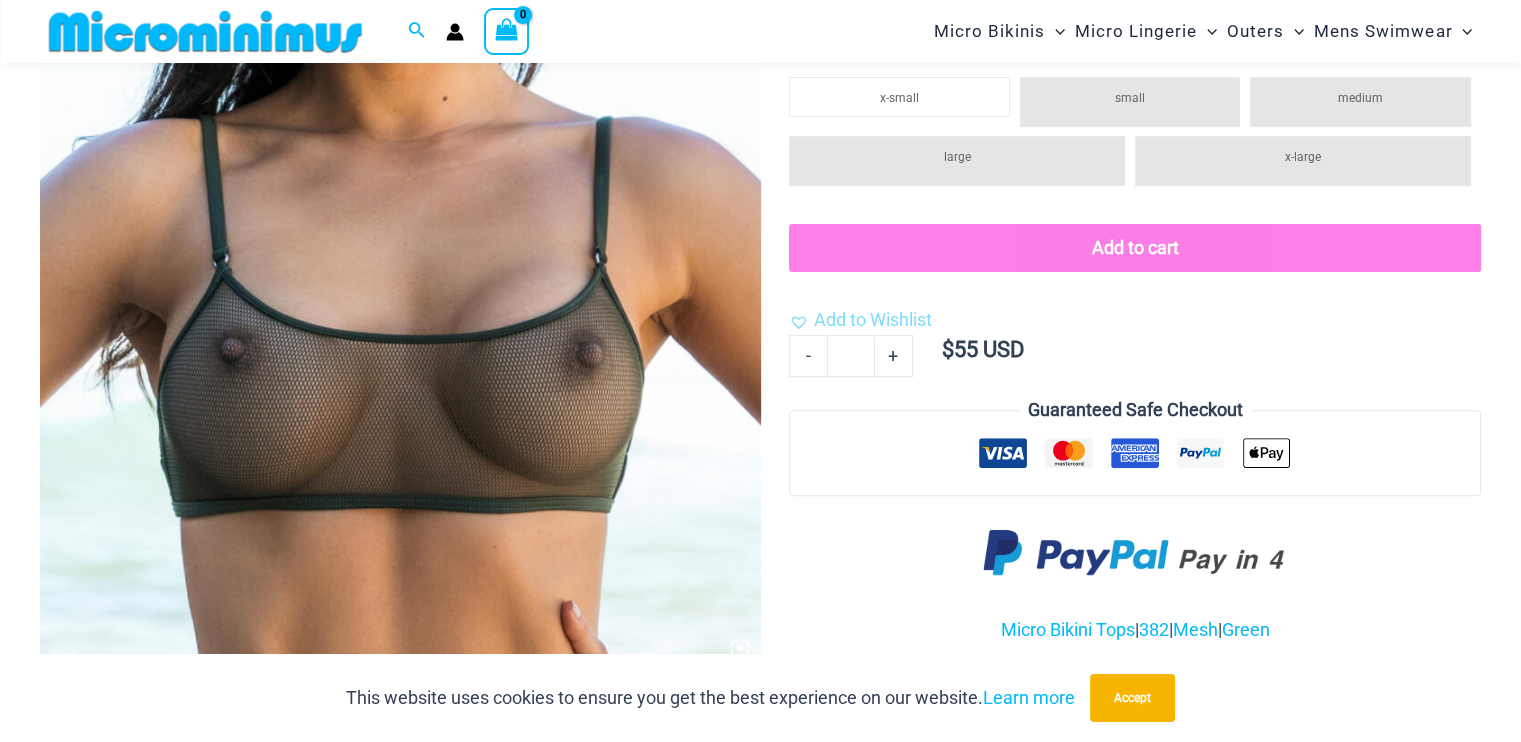 scroll, scrollTop: 596, scrollLeft: 0, axis: vertical 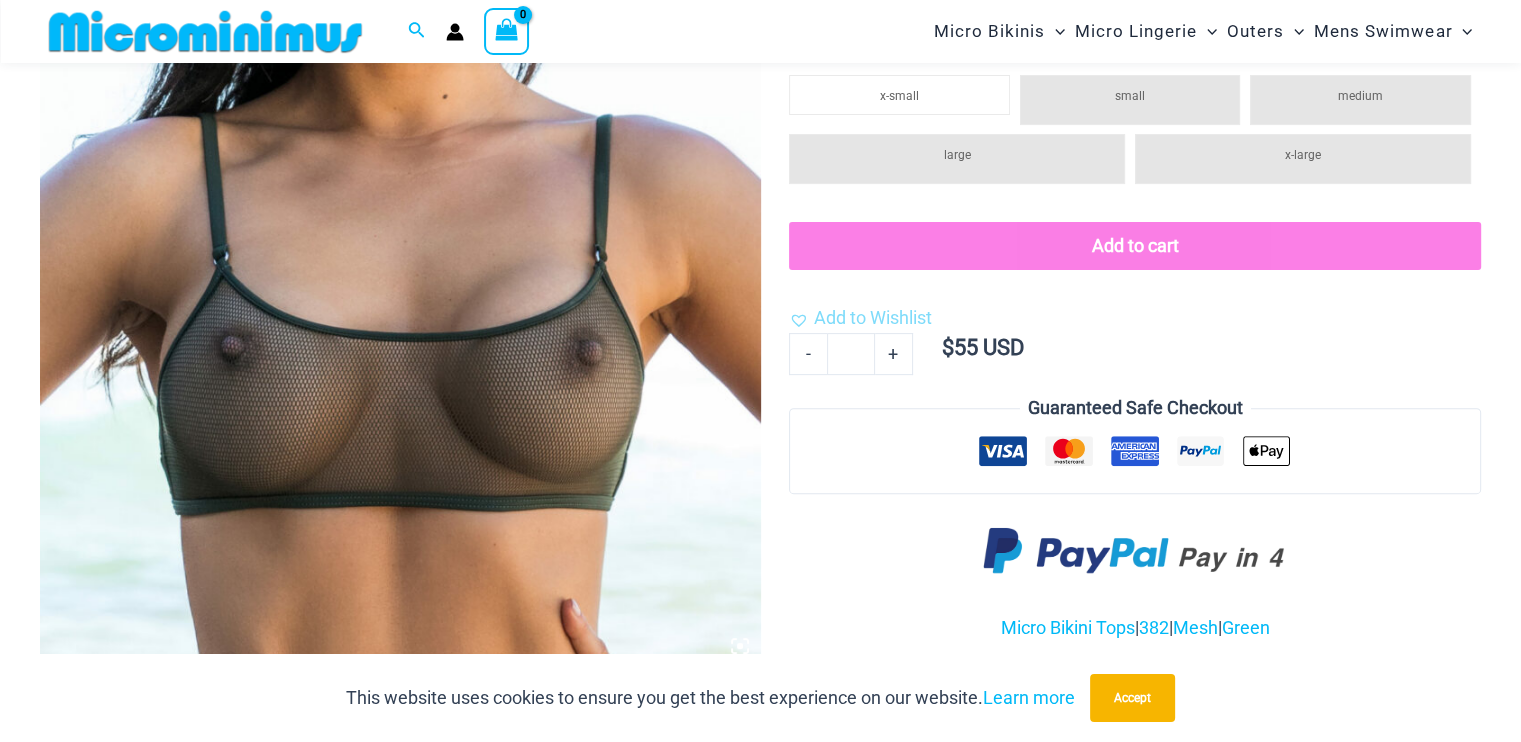 click at bounding box center [400, 126] 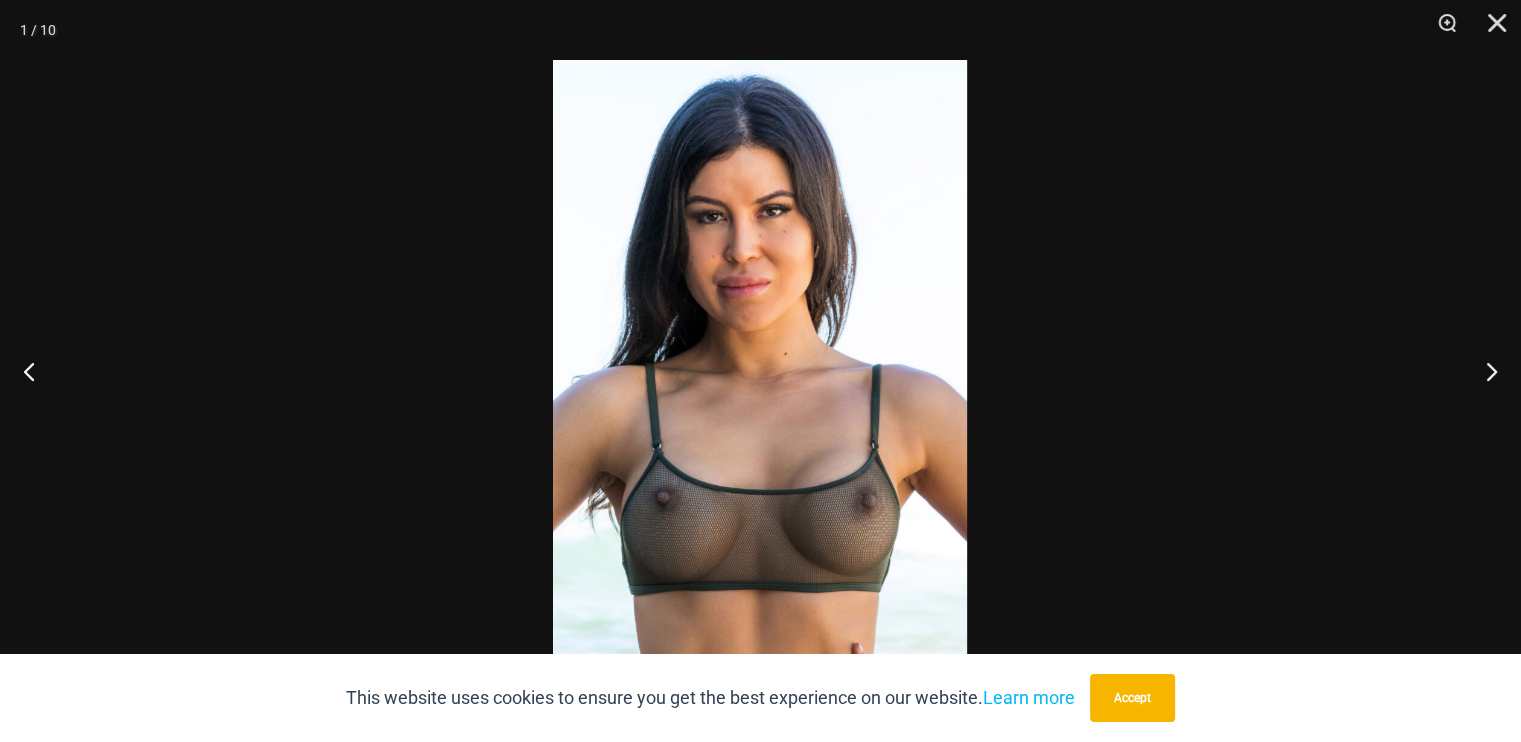 click at bounding box center [760, 371] 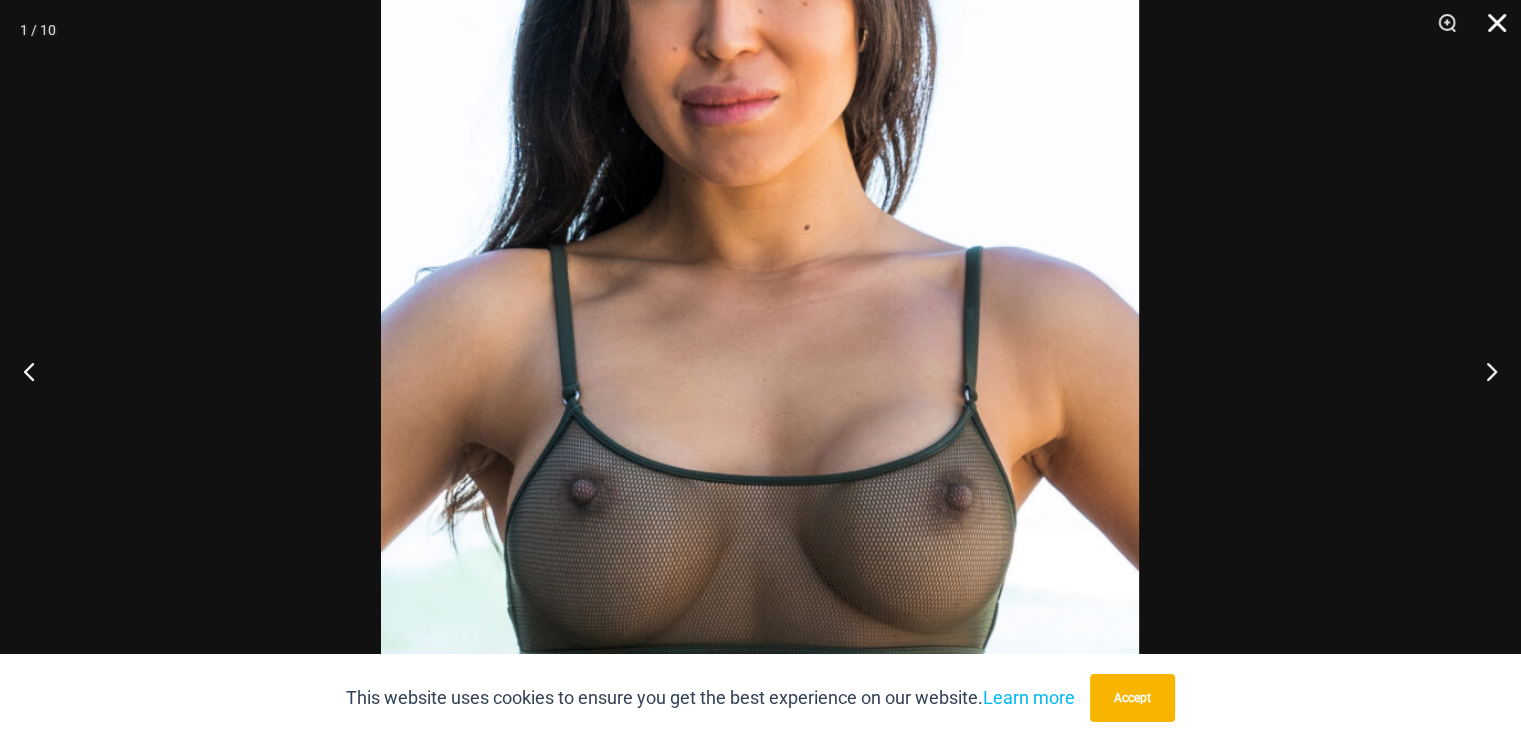 click at bounding box center [1490, 30] 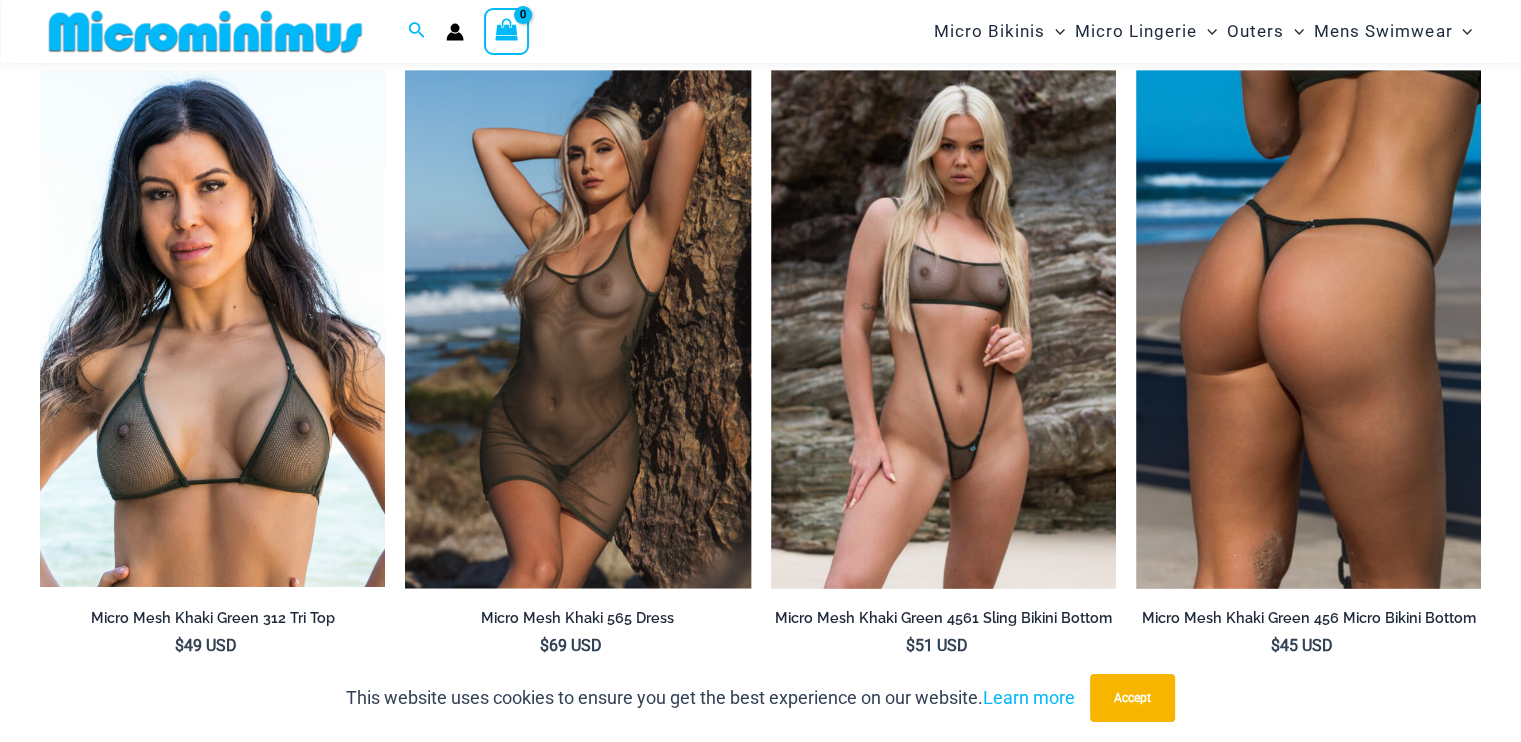 scroll, scrollTop: 2360, scrollLeft: 0, axis: vertical 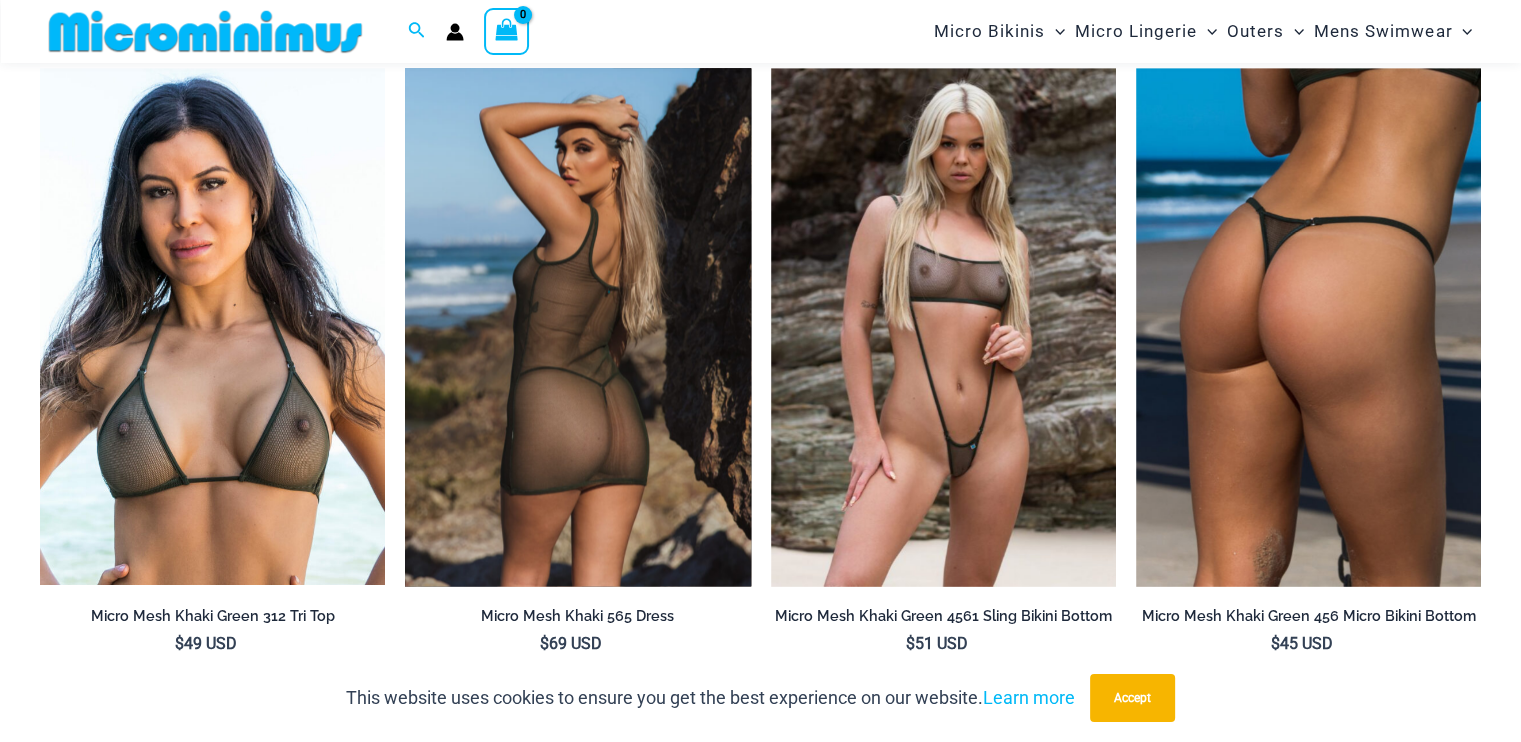 click at bounding box center [577, 327] 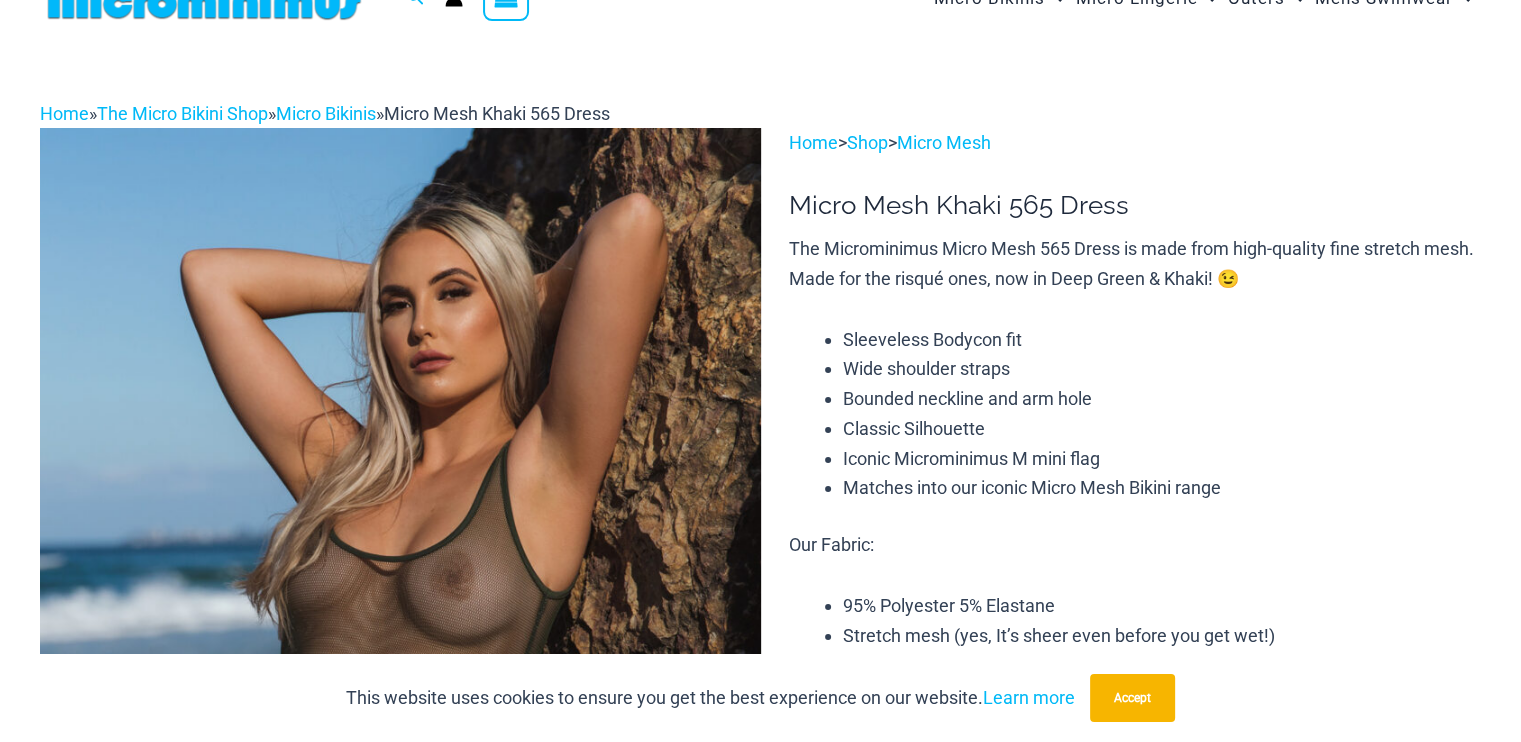 scroll, scrollTop: 0, scrollLeft: 0, axis: both 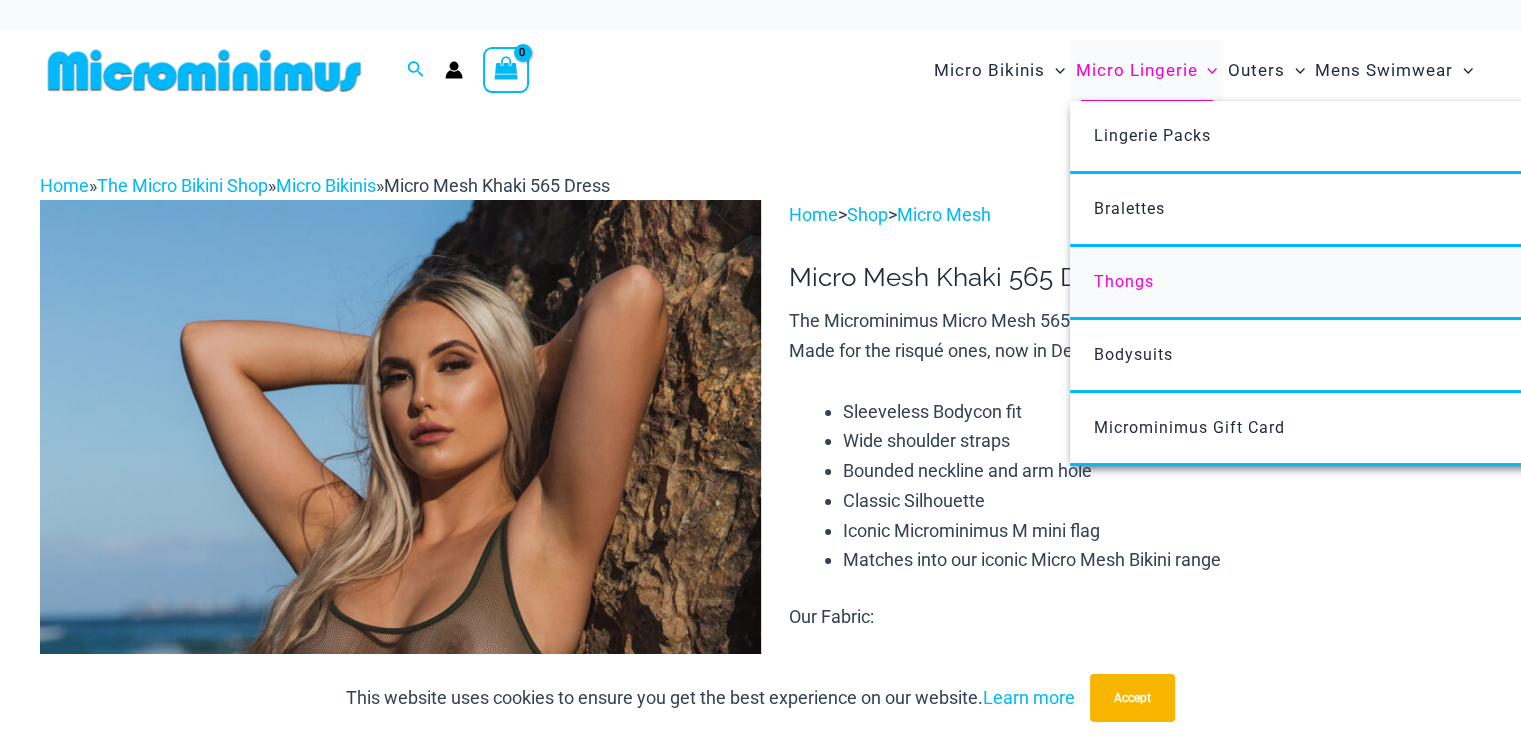 click on "Thongs" at bounding box center (1124, 281) 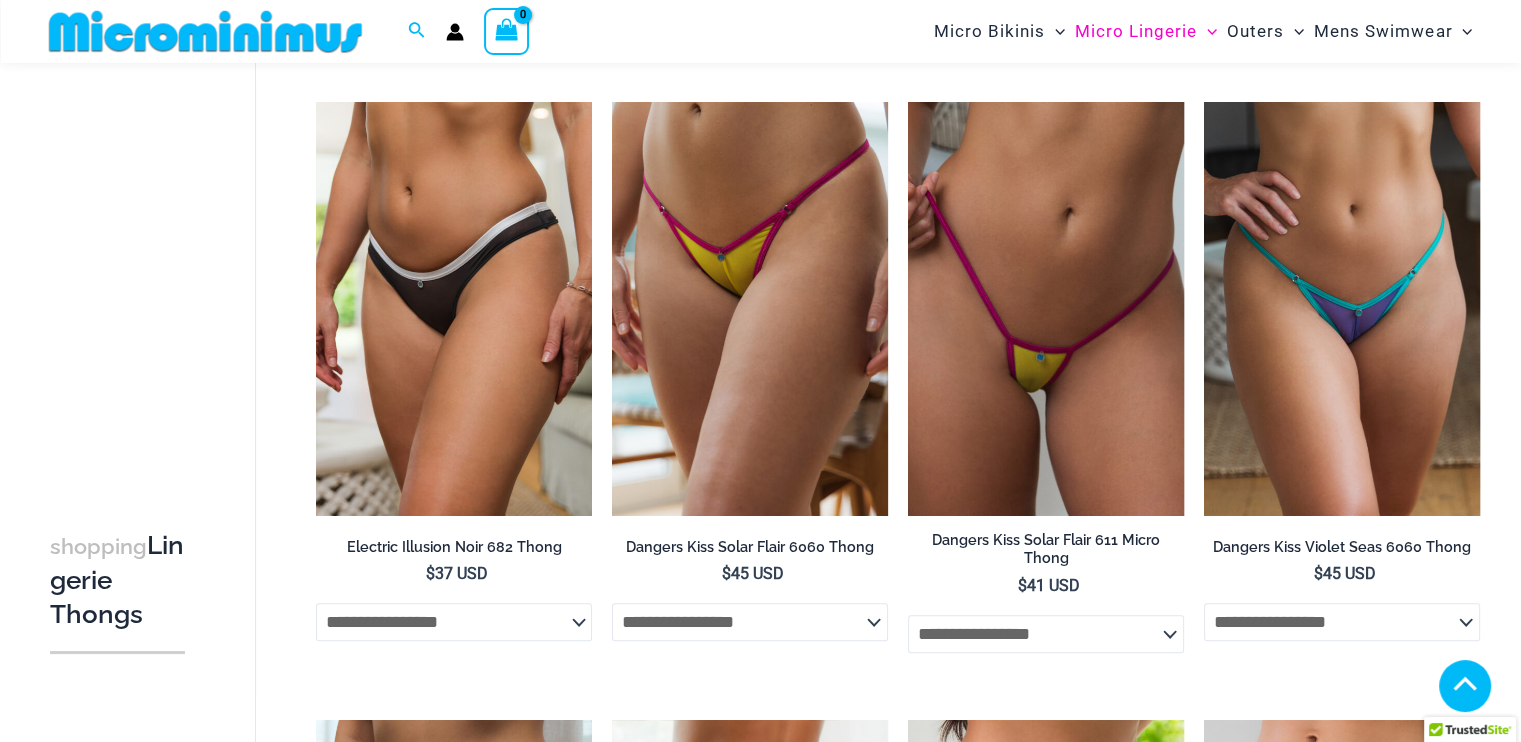 scroll, scrollTop: 1414, scrollLeft: 0, axis: vertical 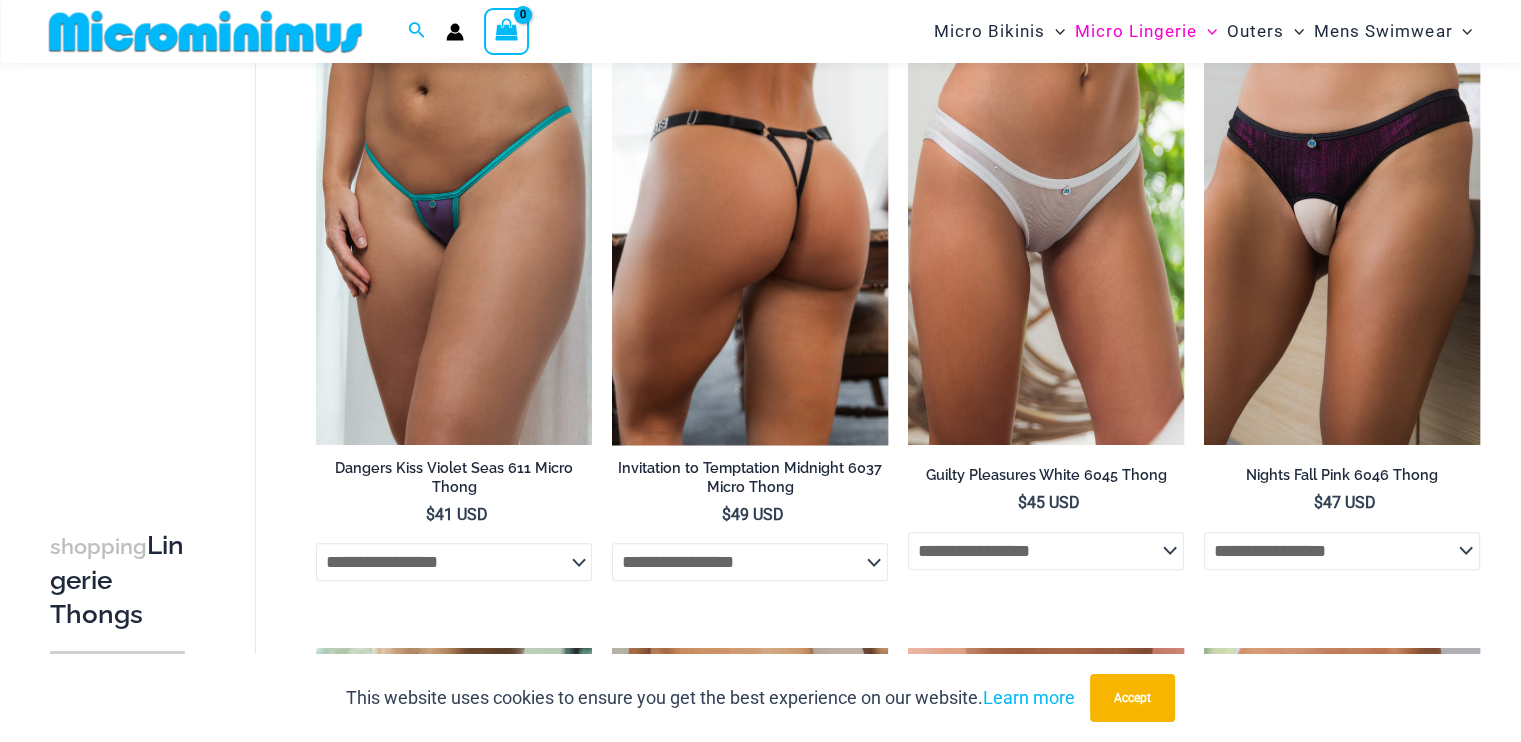 click at bounding box center (750, 238) 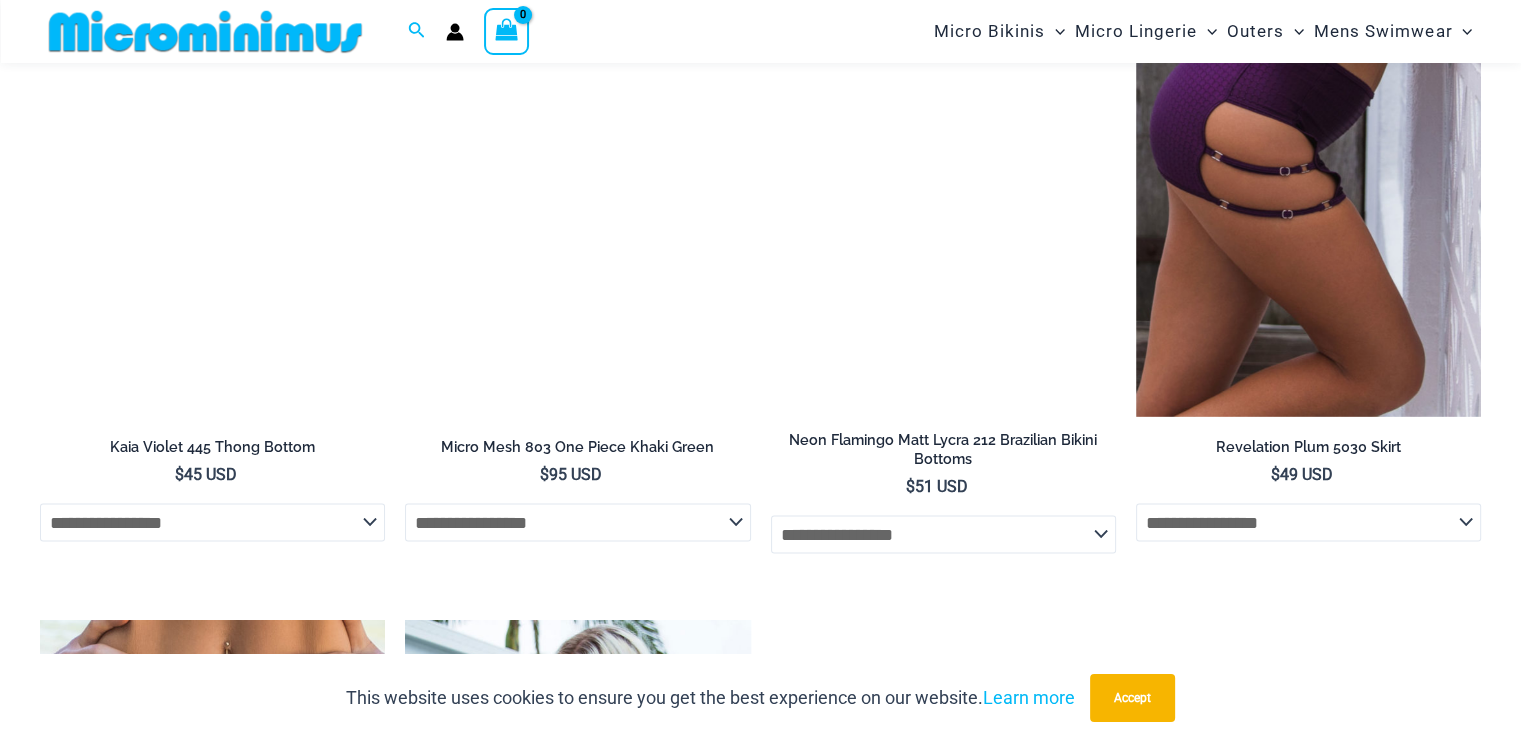 scroll, scrollTop: 3700, scrollLeft: 0, axis: vertical 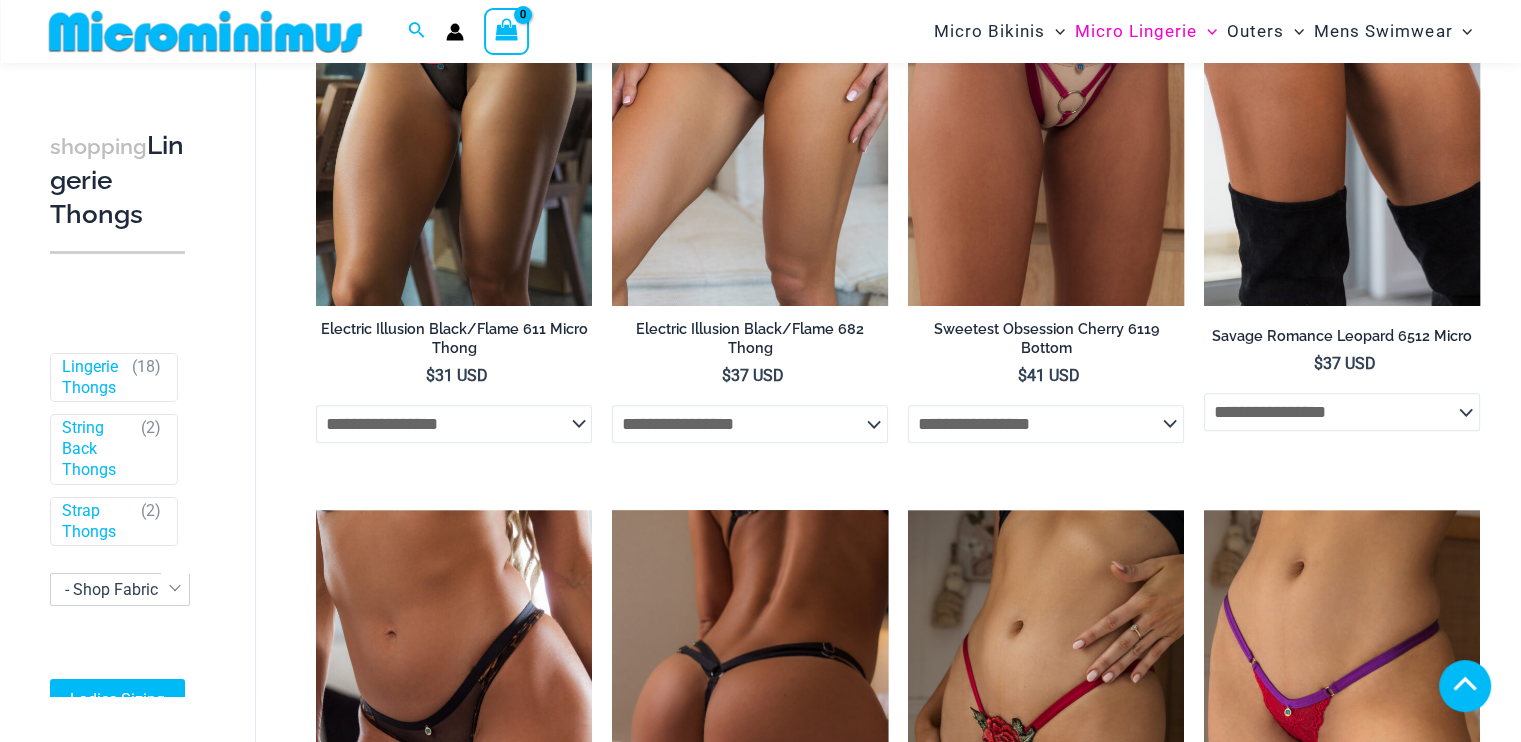click at bounding box center [750, 717] 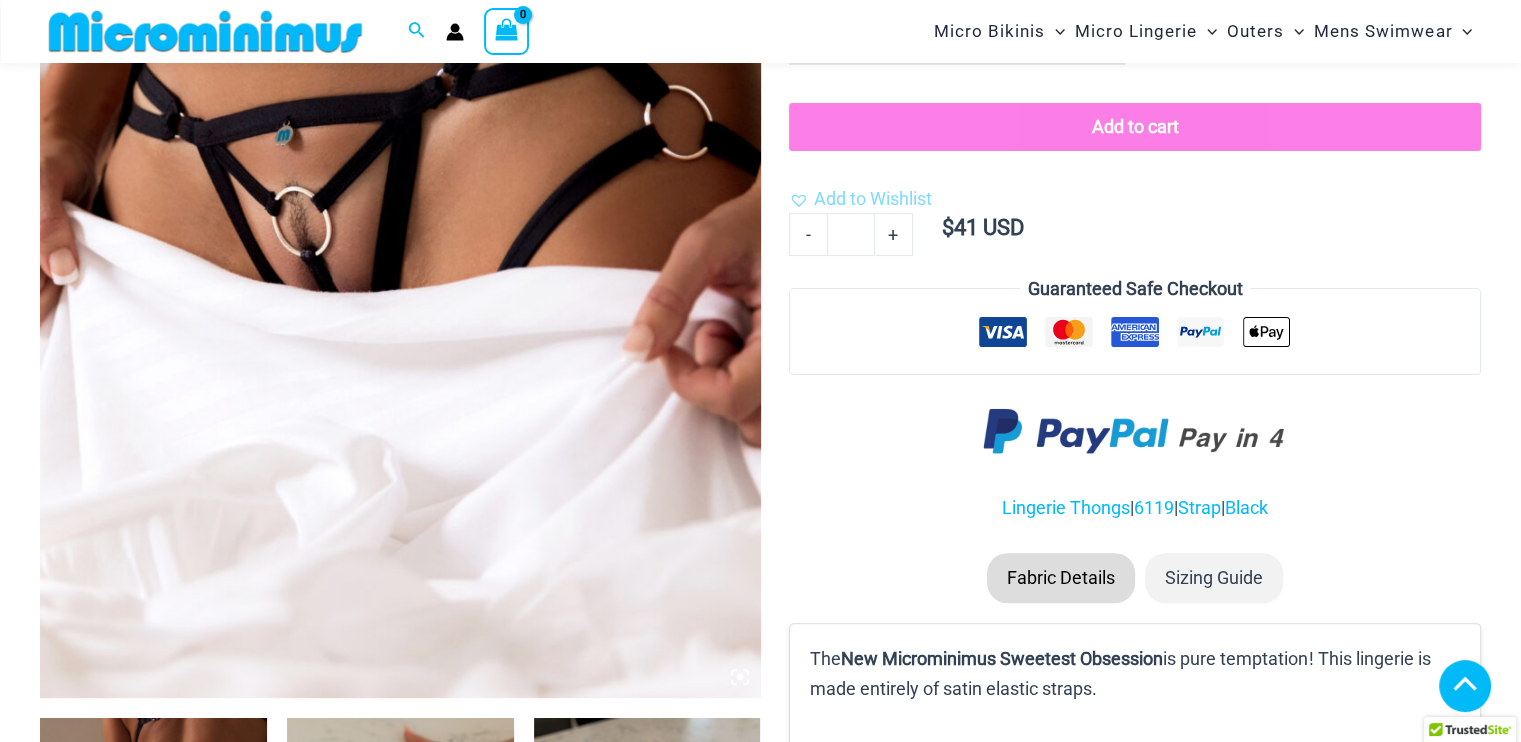 scroll, scrollTop: 1972, scrollLeft: 0, axis: vertical 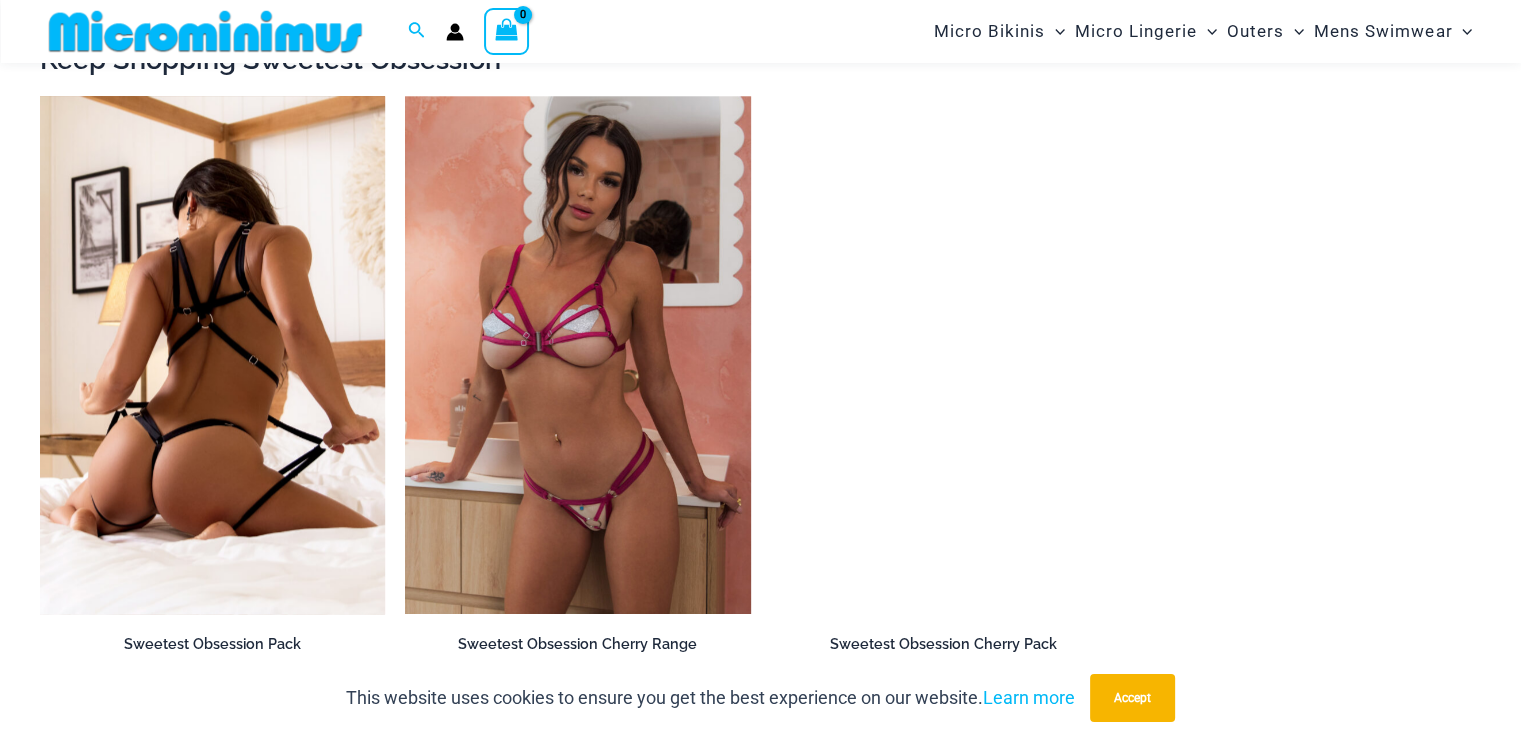 click at bounding box center (212, 355) 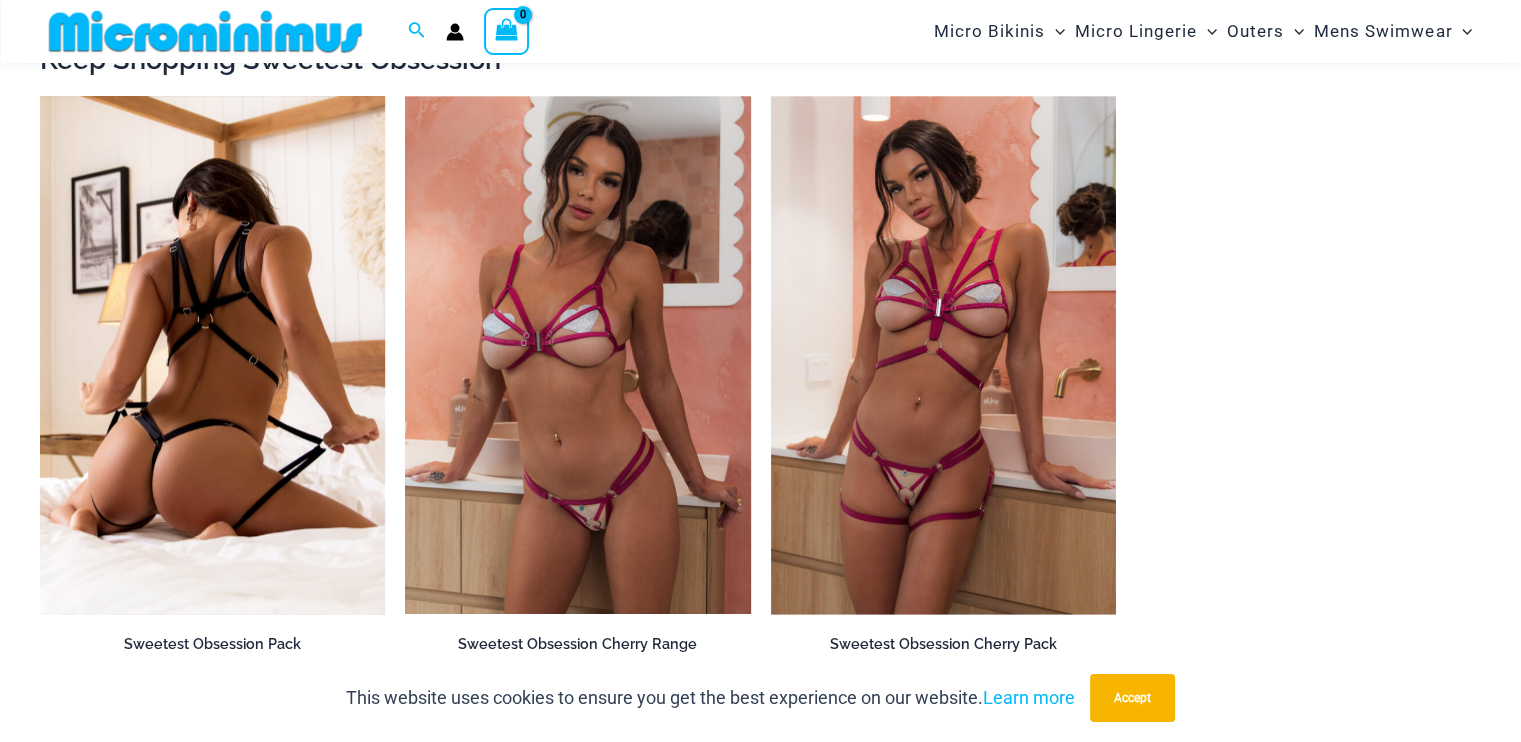 scroll, scrollTop: 2316, scrollLeft: 0, axis: vertical 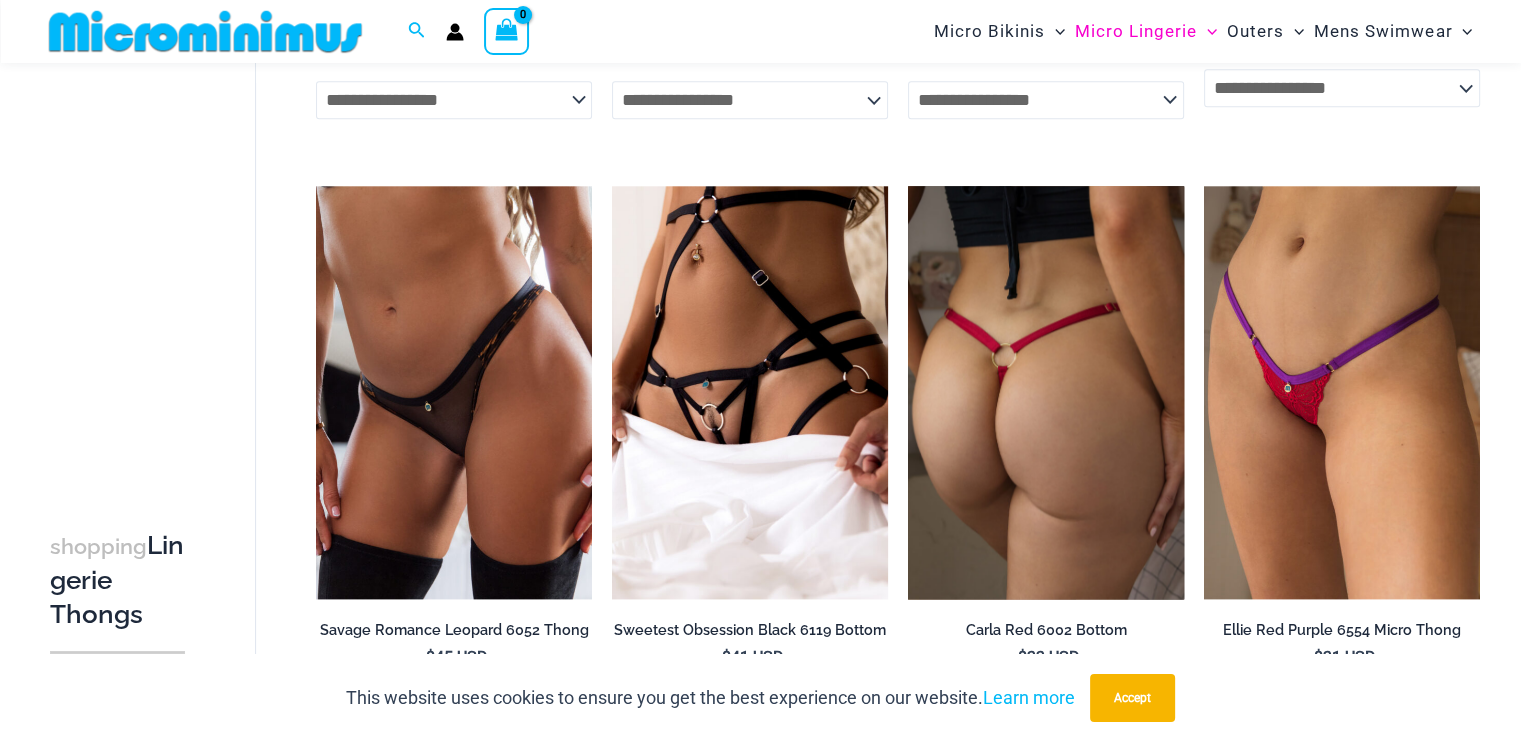 click at bounding box center [1046, 393] 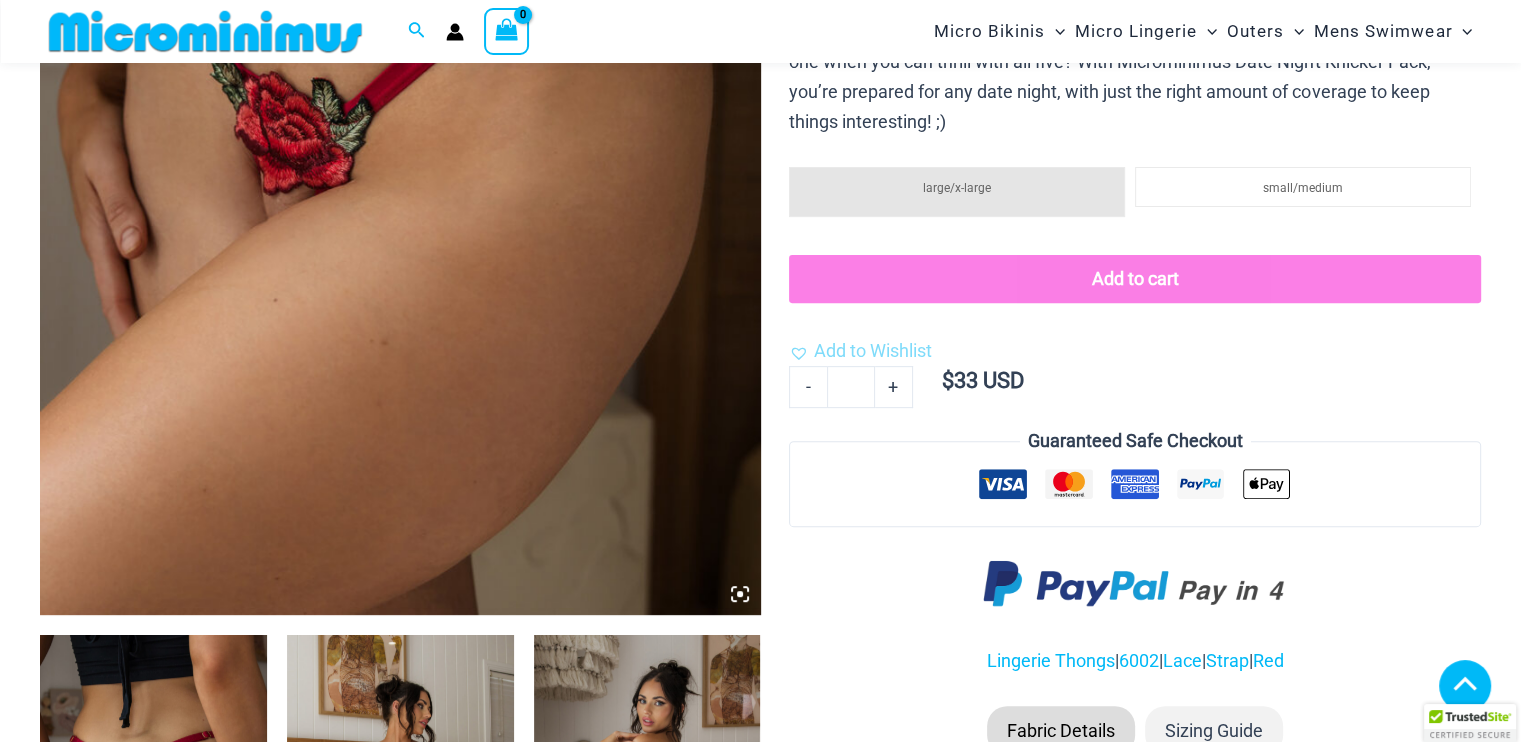 scroll, scrollTop: 878, scrollLeft: 0, axis: vertical 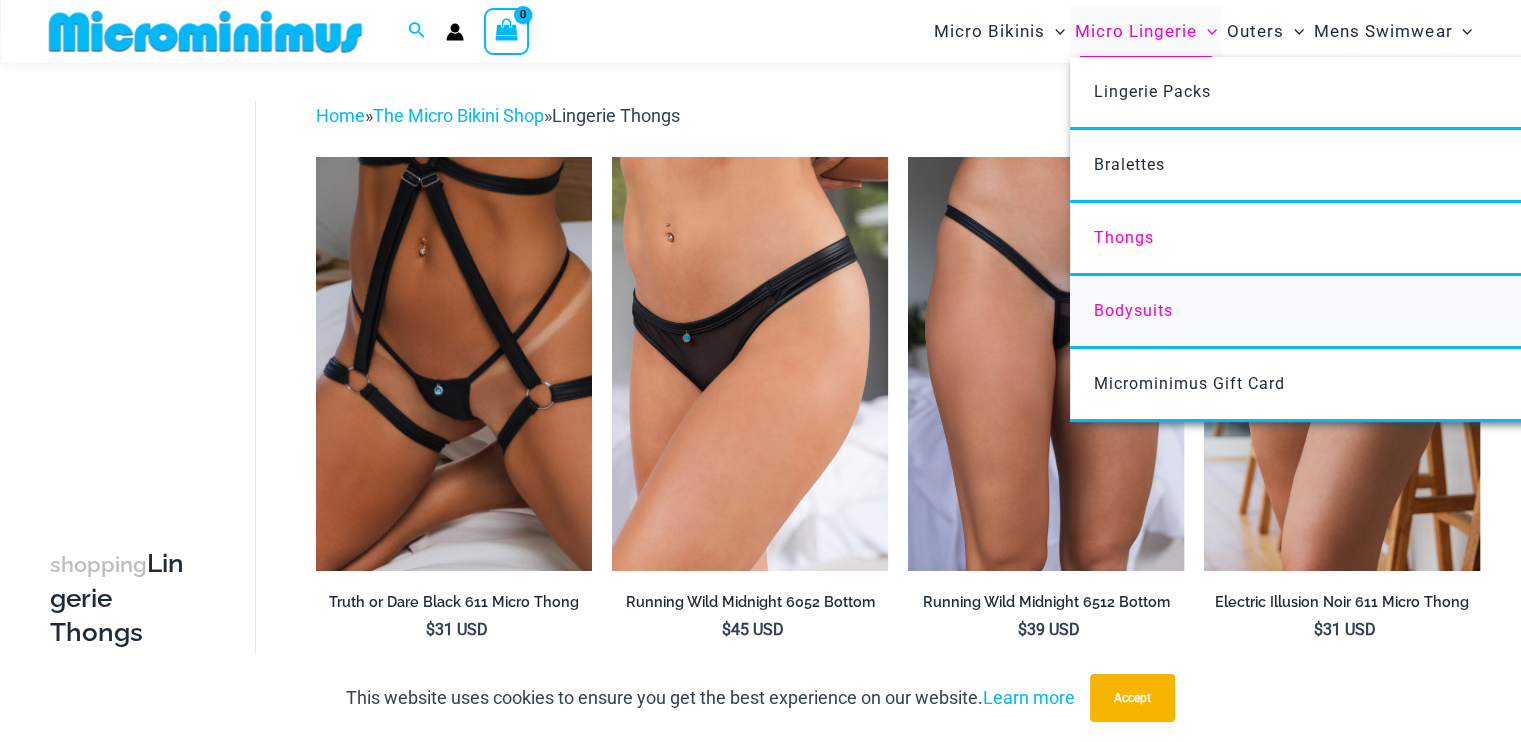 click on "Bodysuits" at bounding box center [1133, 310] 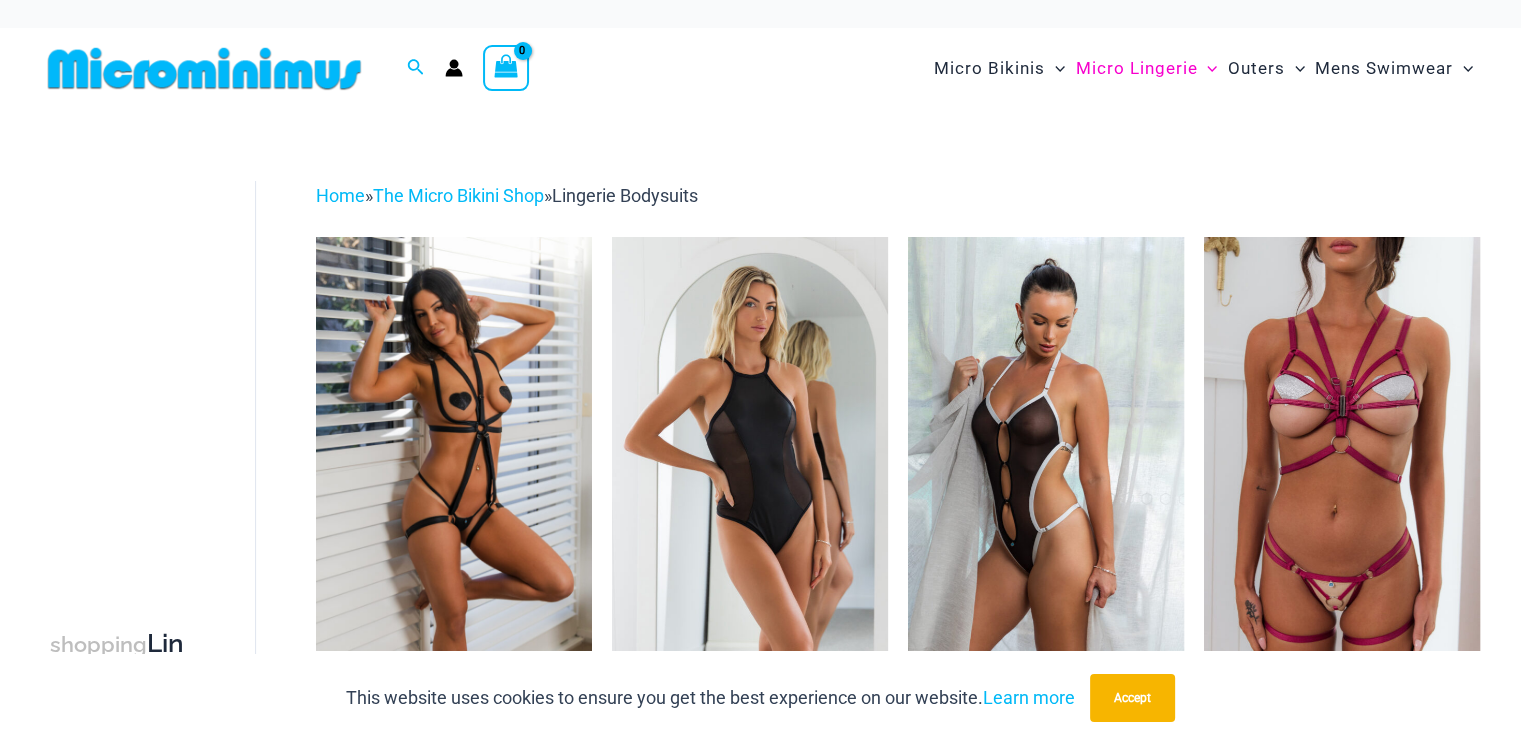 scroll, scrollTop: 0, scrollLeft: 0, axis: both 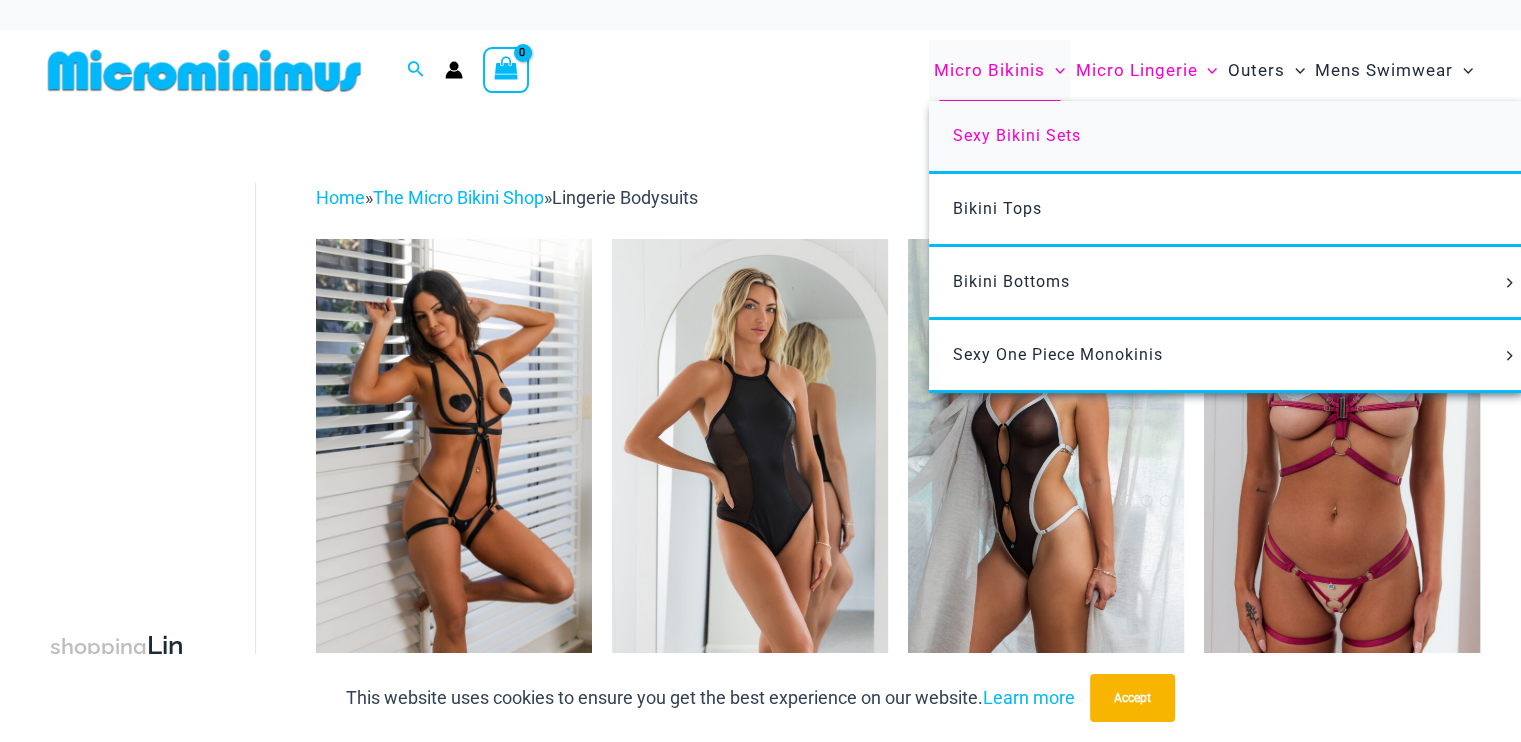 click on "Sexy Bikini Sets" at bounding box center (1017, 135) 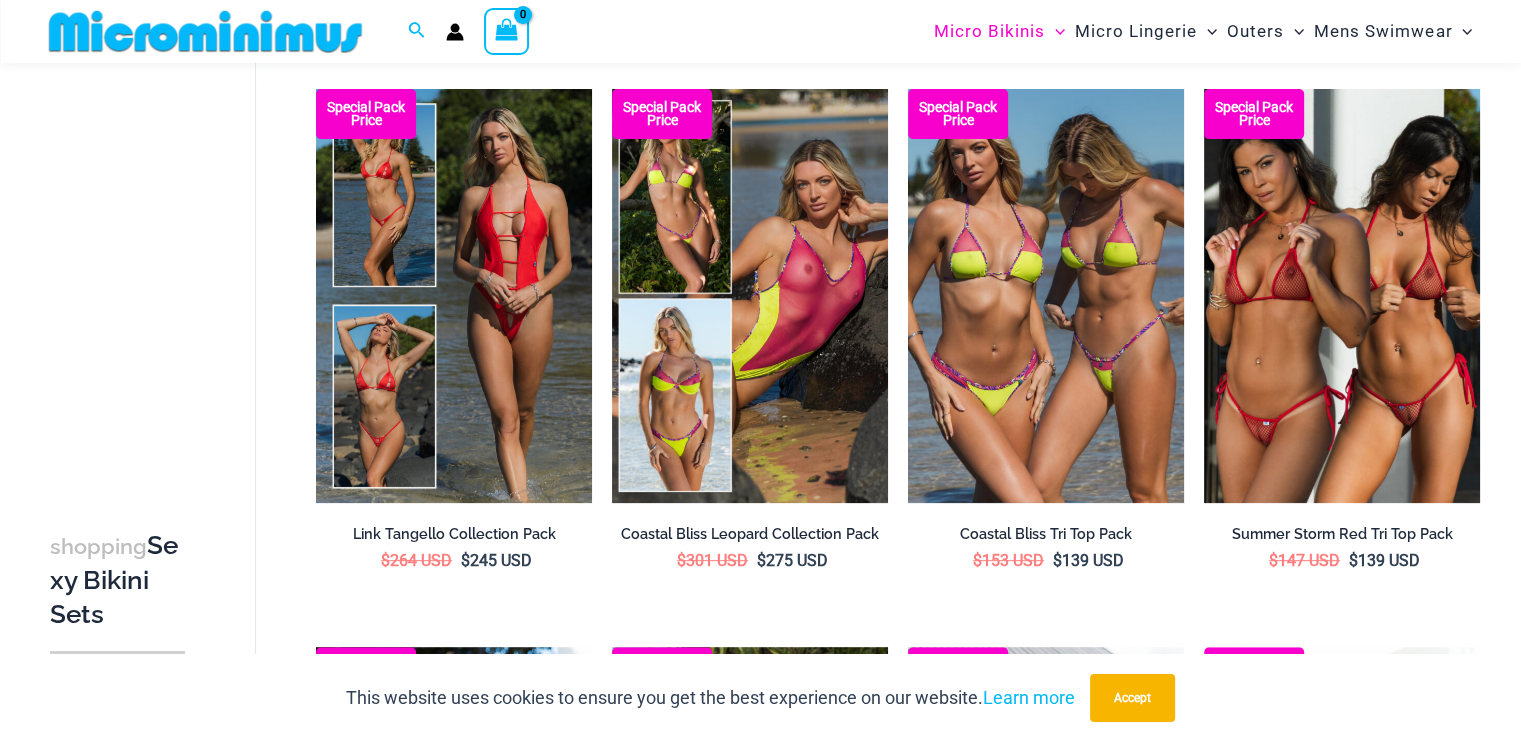 scroll, scrollTop: 706, scrollLeft: 0, axis: vertical 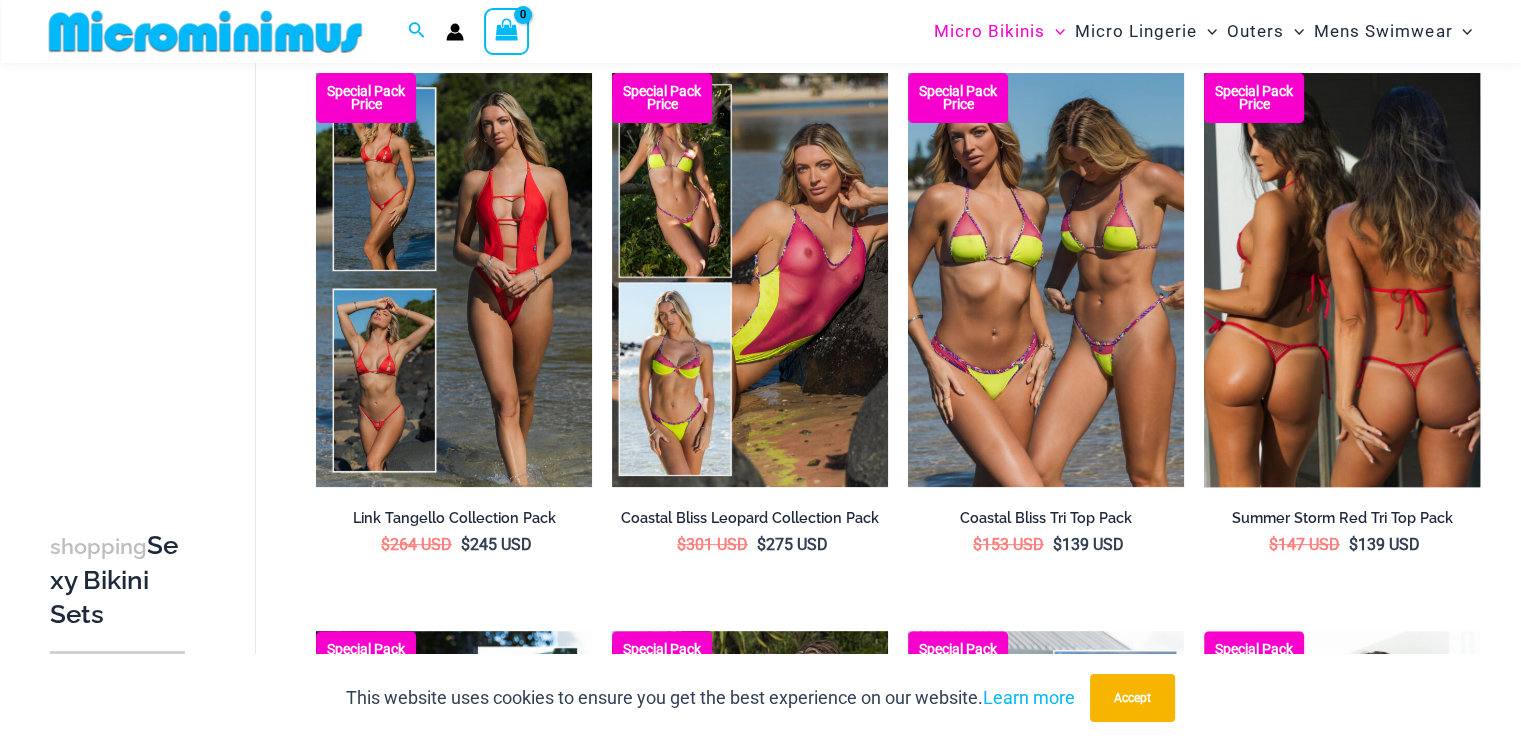 click at bounding box center (1342, 280) 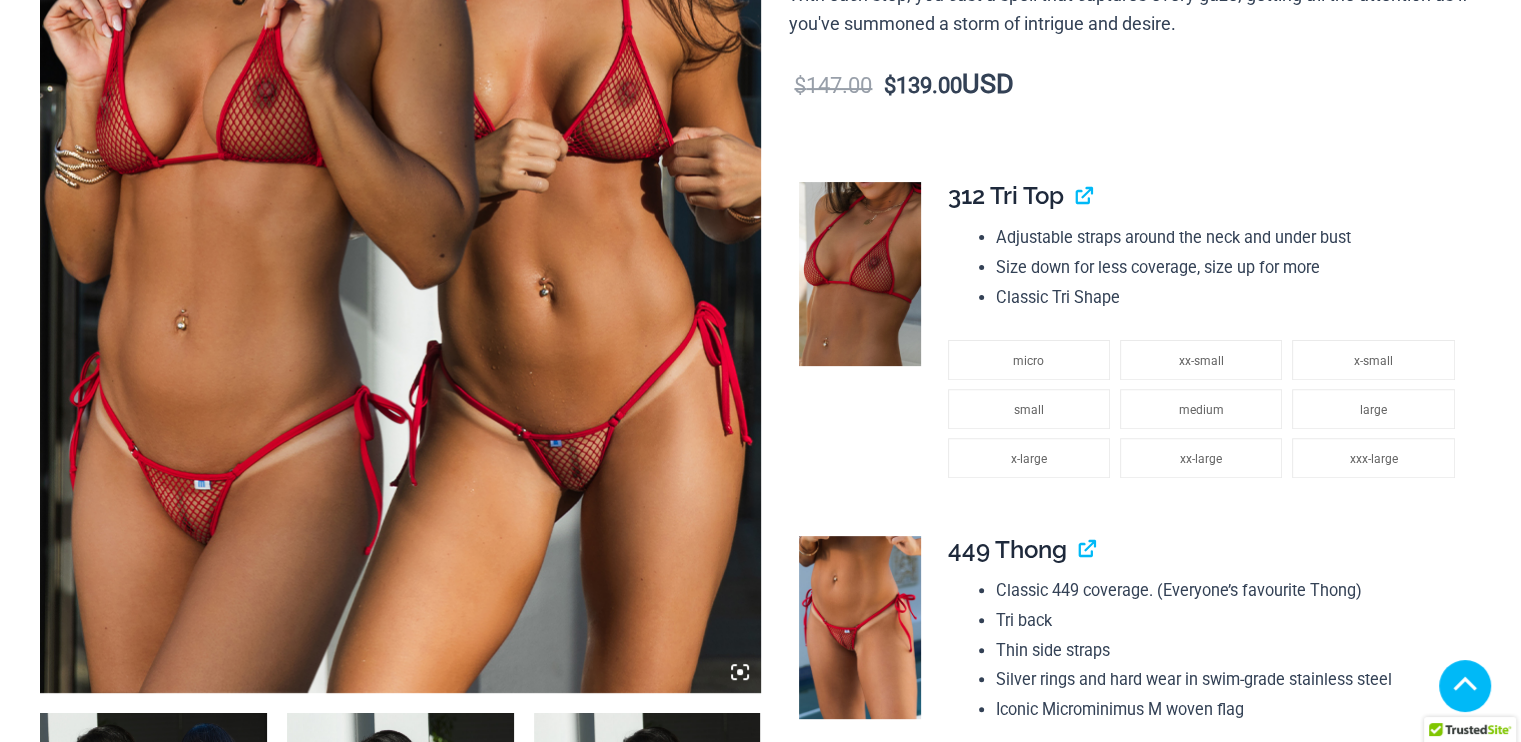scroll, scrollTop: 1548, scrollLeft: 0, axis: vertical 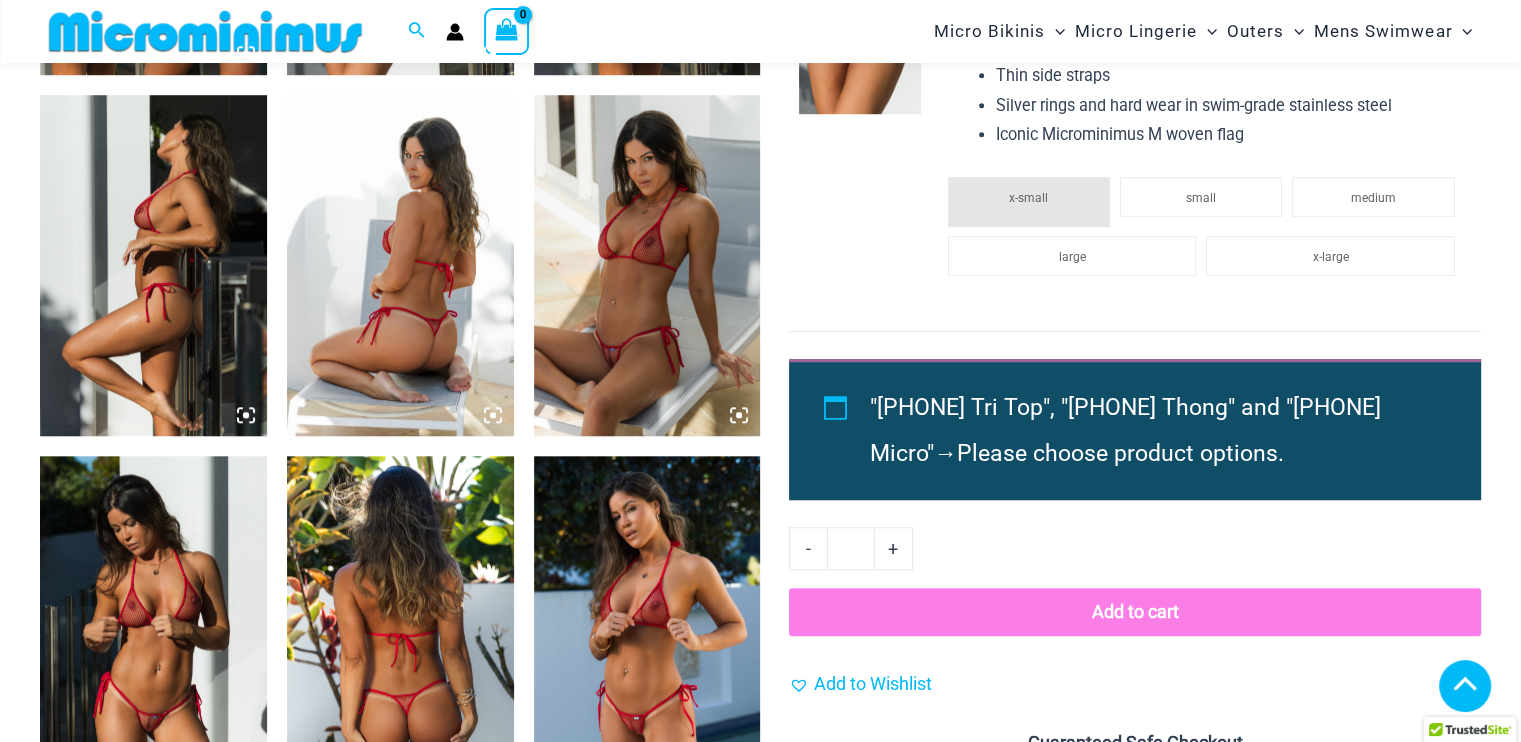 click 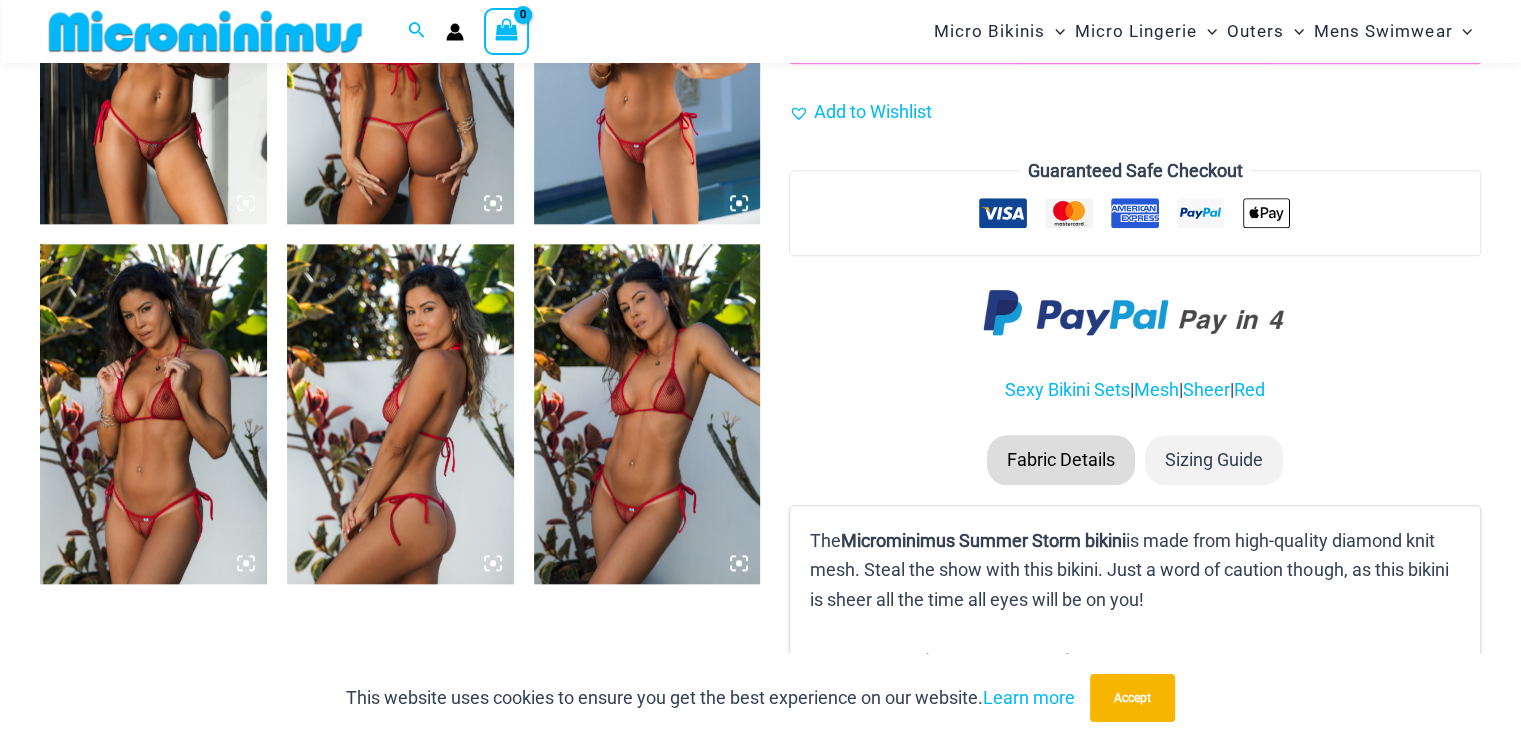 click 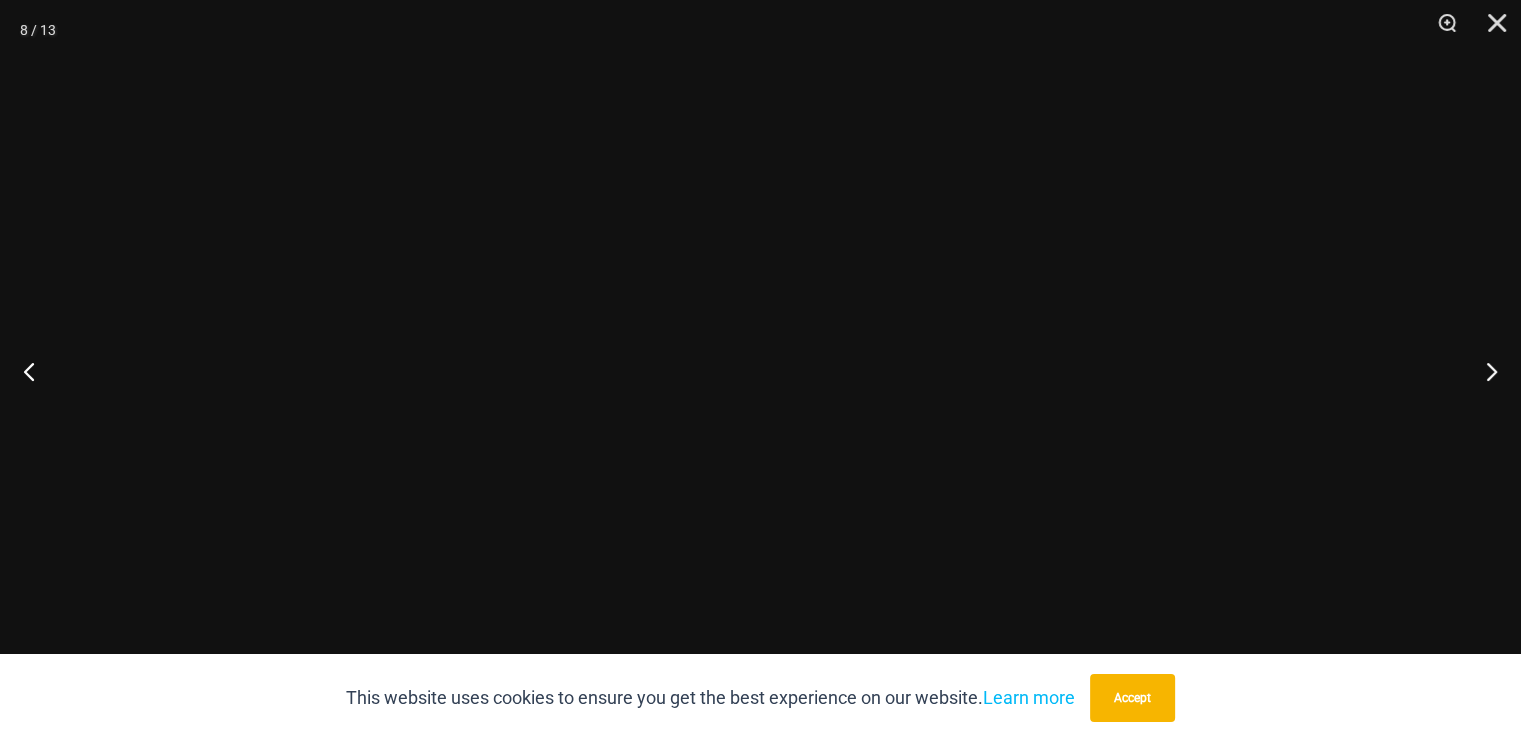 click at bounding box center [760, 371] 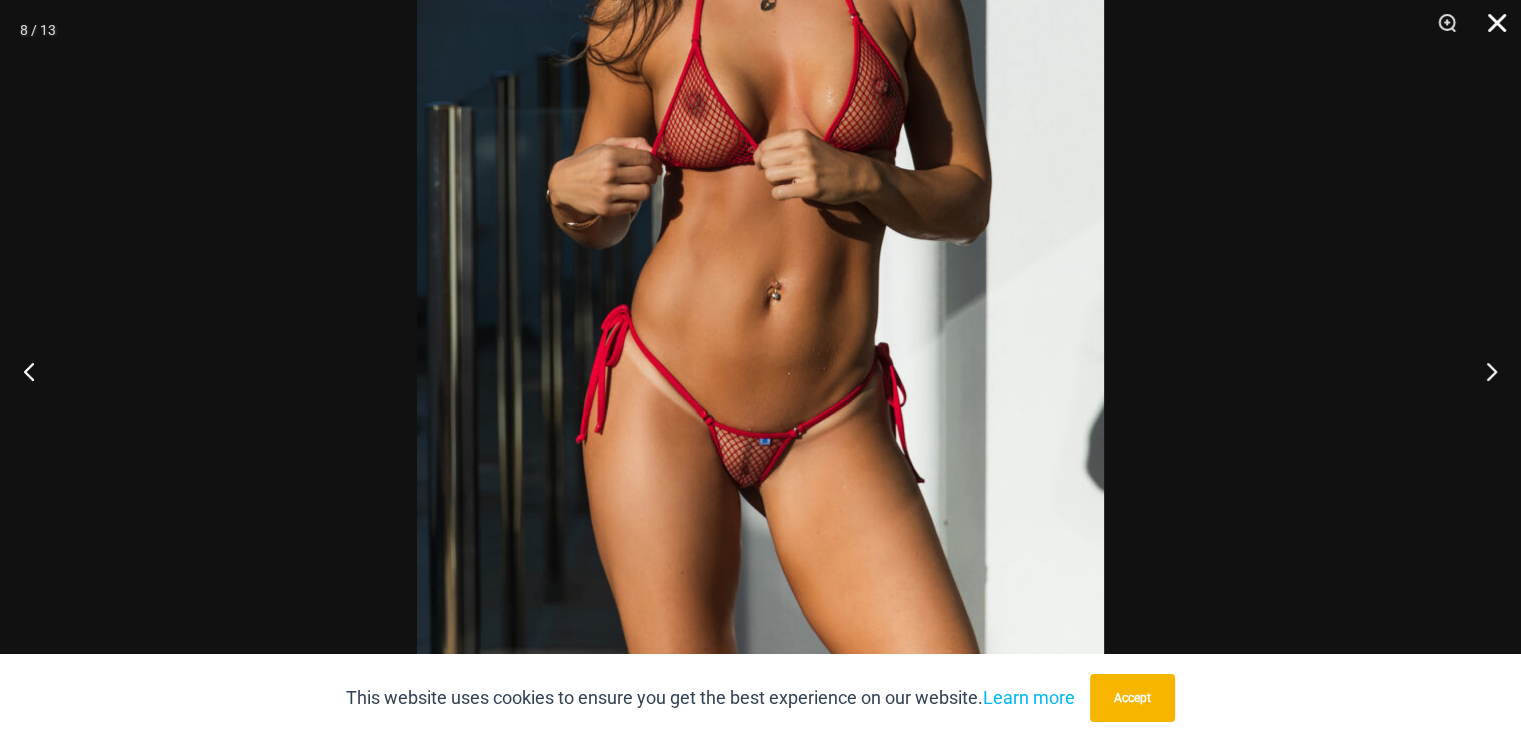 click at bounding box center (1490, 30) 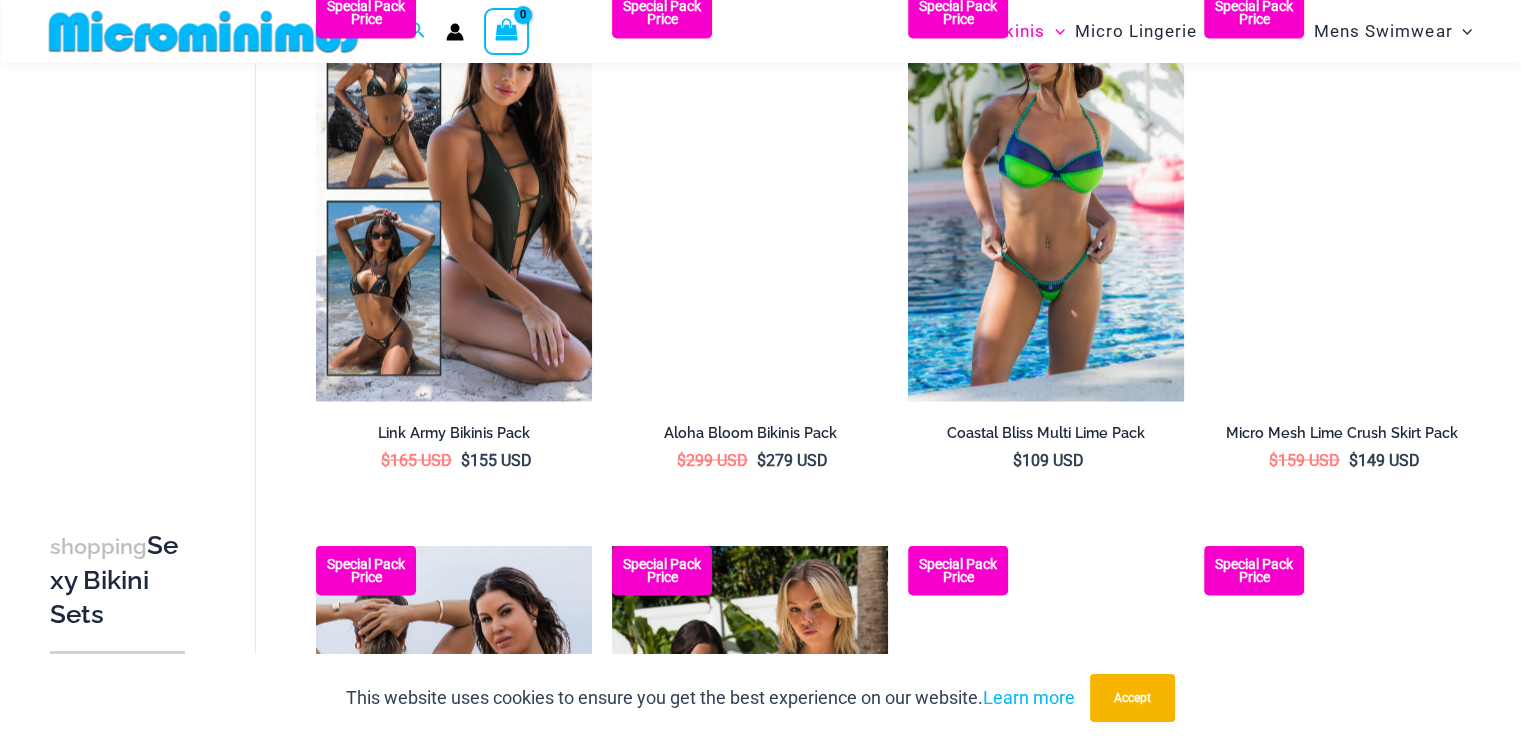 scroll, scrollTop: 3592, scrollLeft: 0, axis: vertical 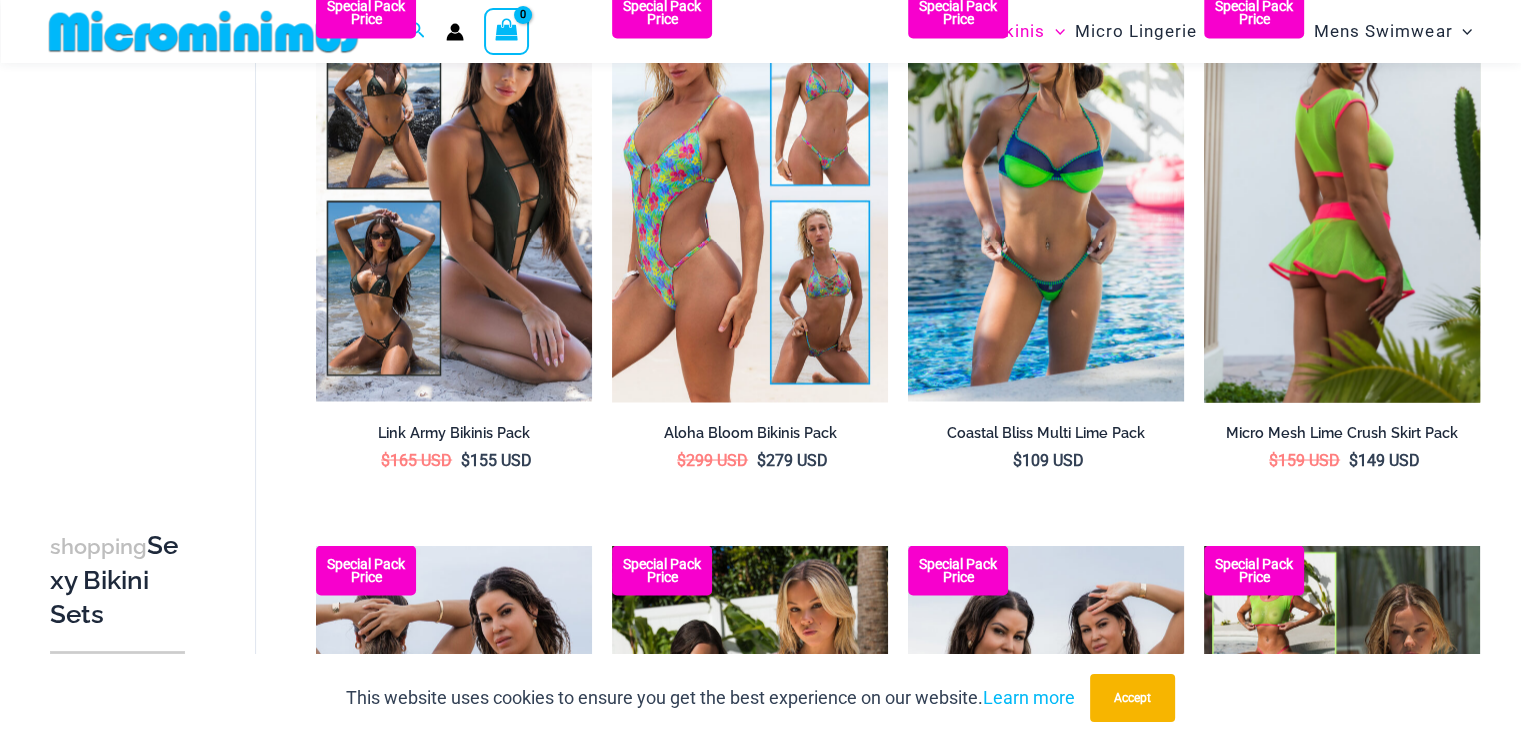 click at bounding box center [1342, 195] 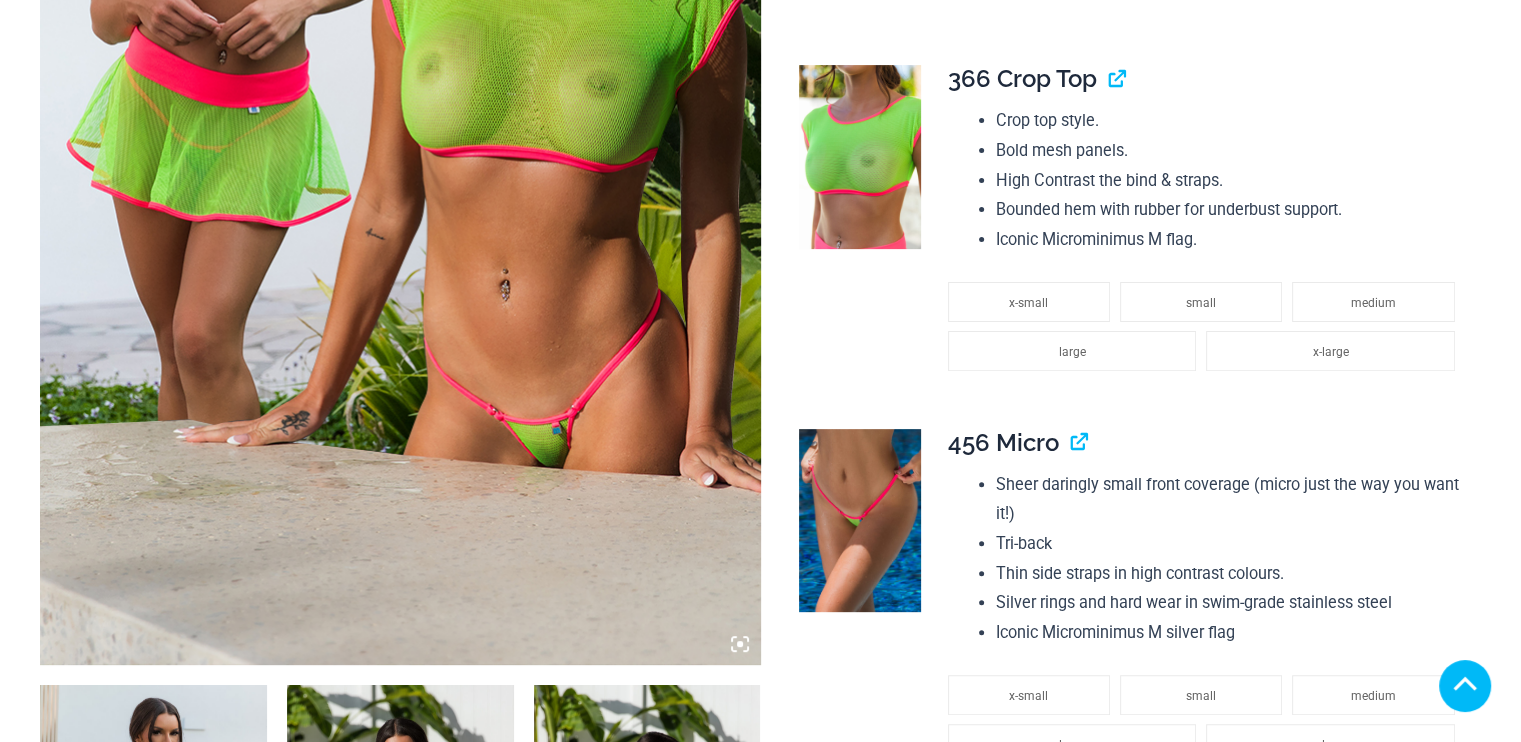 scroll, scrollTop: 639, scrollLeft: 0, axis: vertical 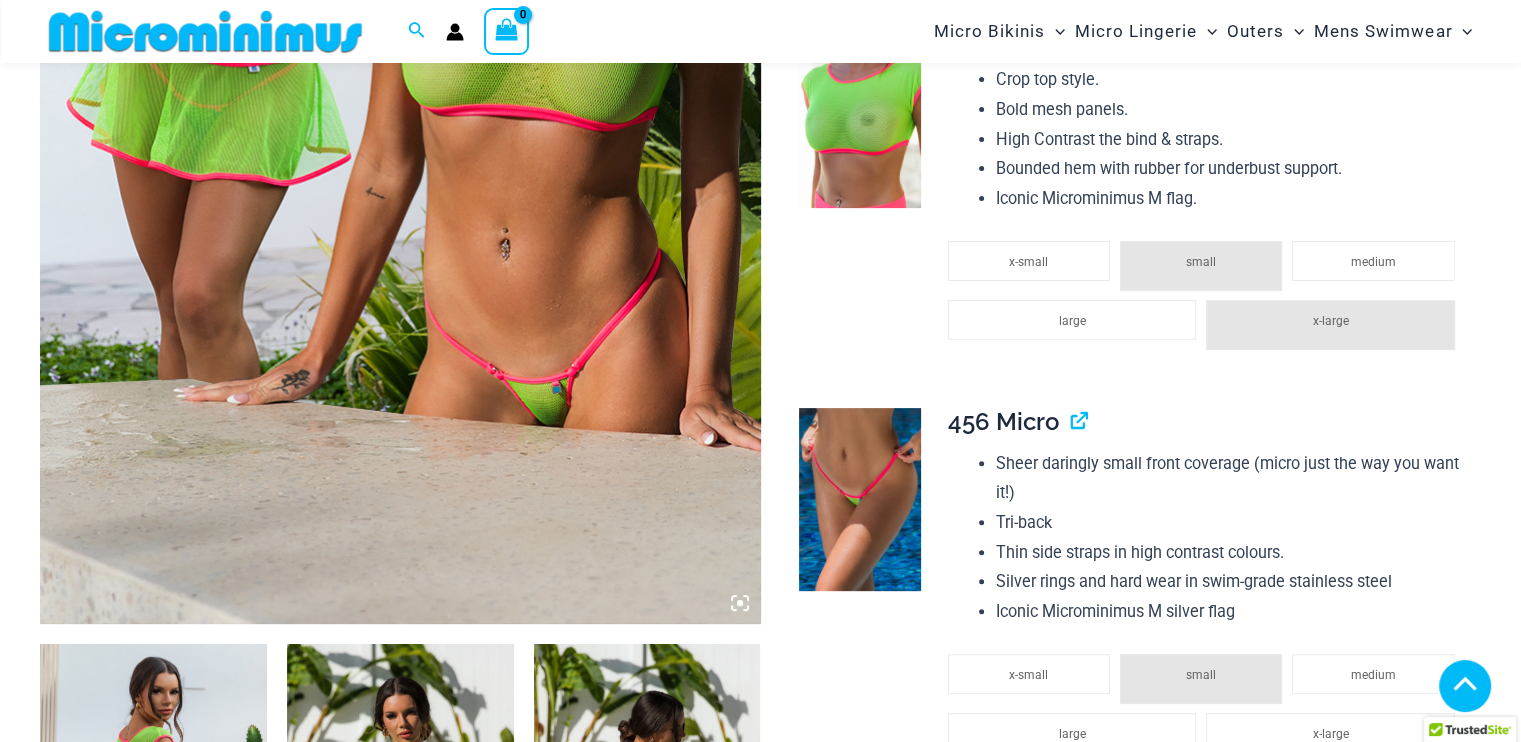 click 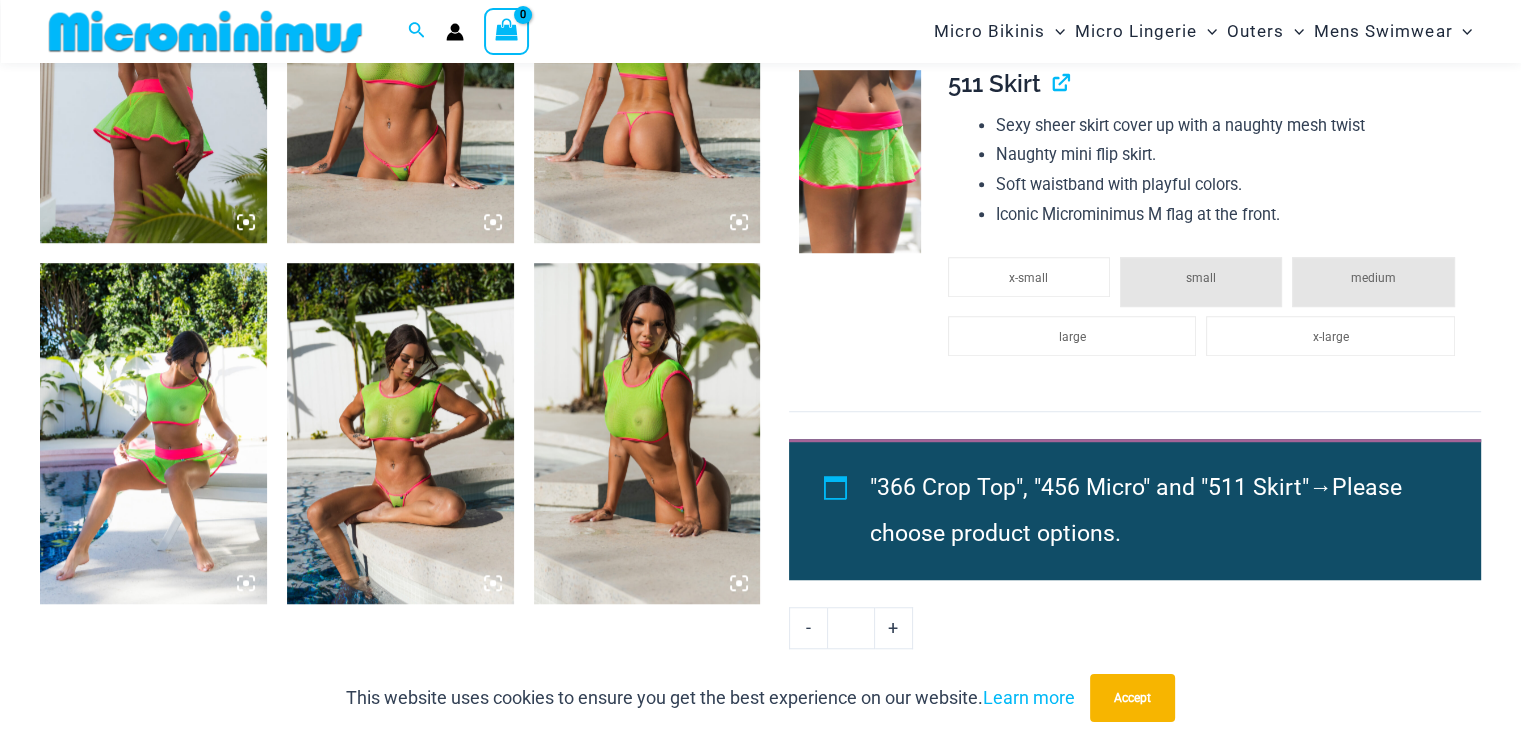 click 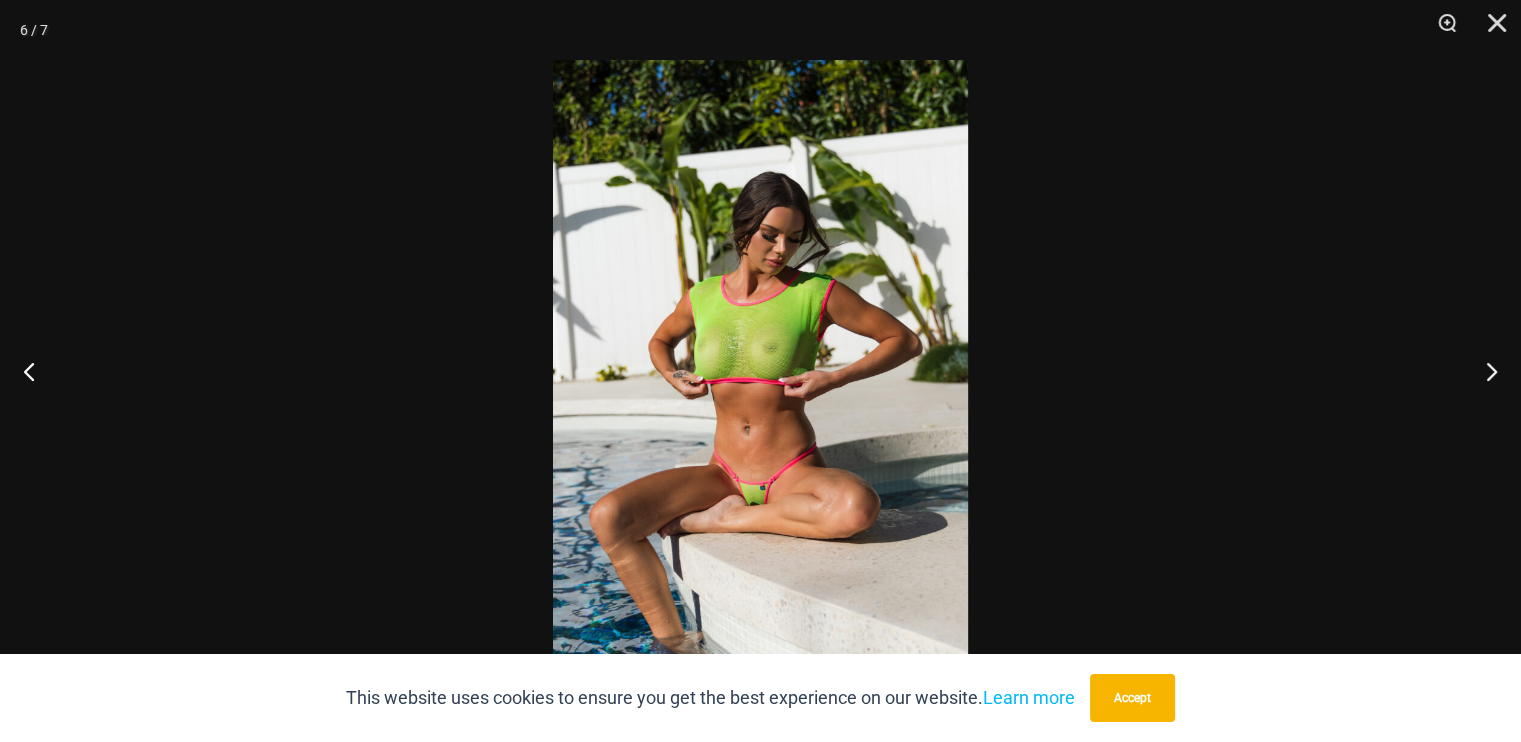 click at bounding box center [760, 371] 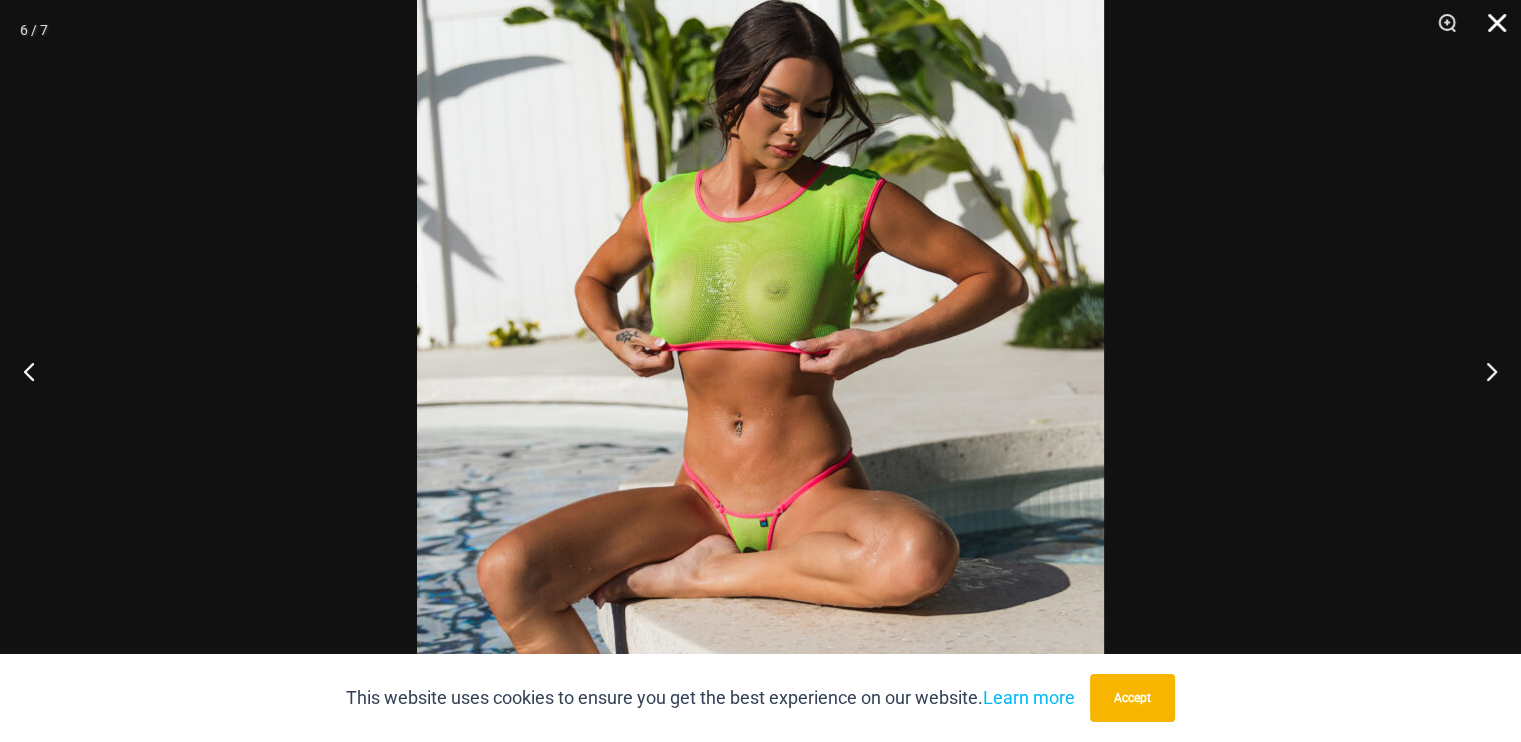 click at bounding box center [1490, 30] 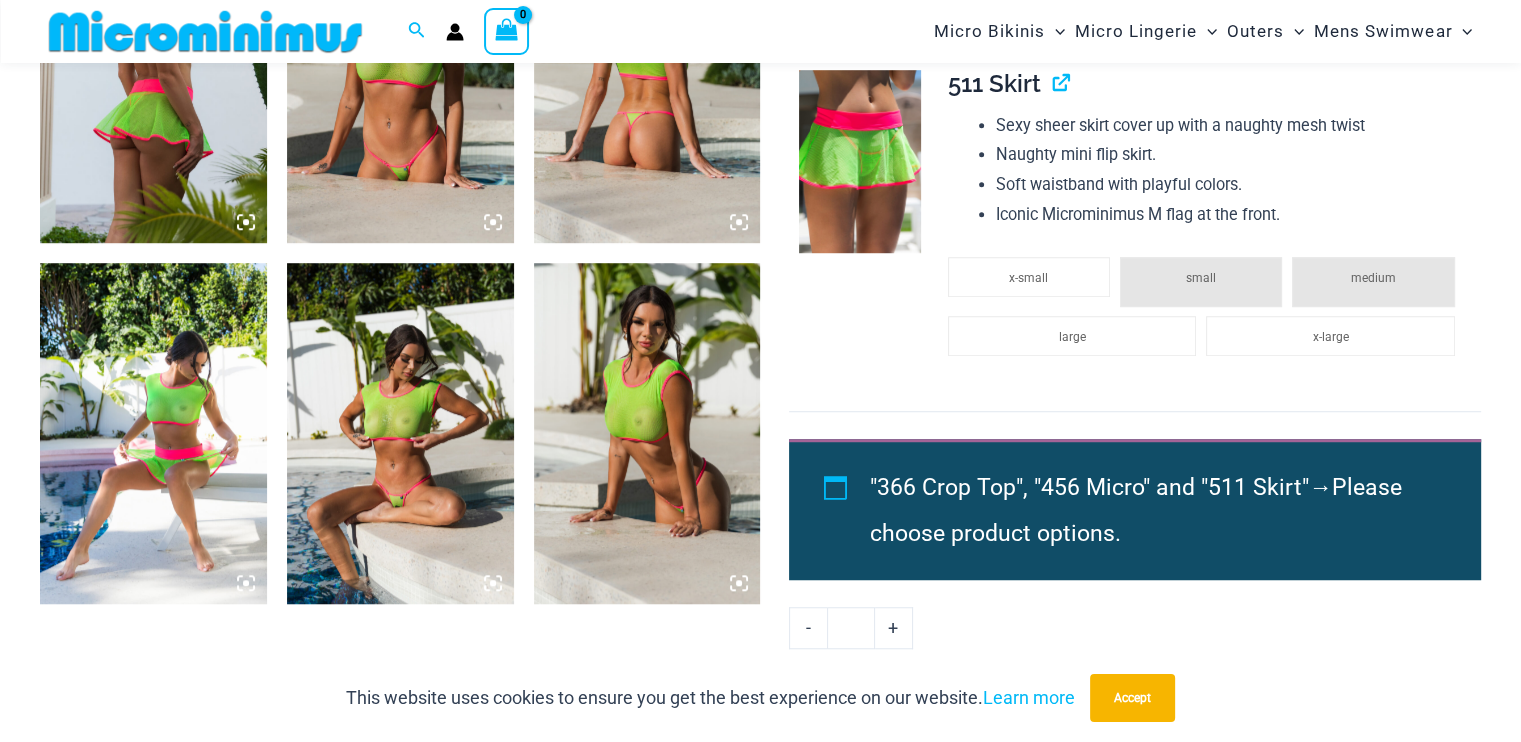 click 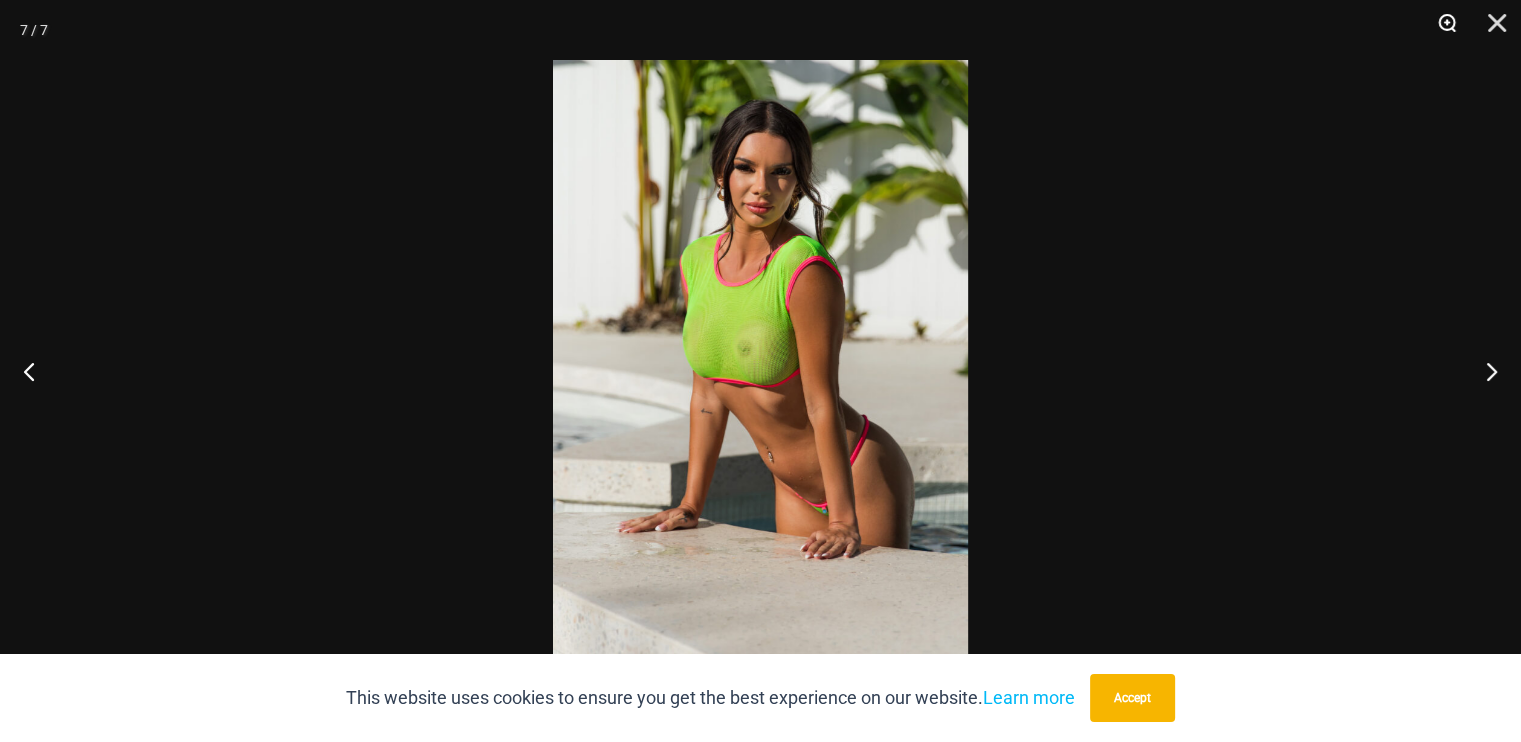 click at bounding box center (1440, 30) 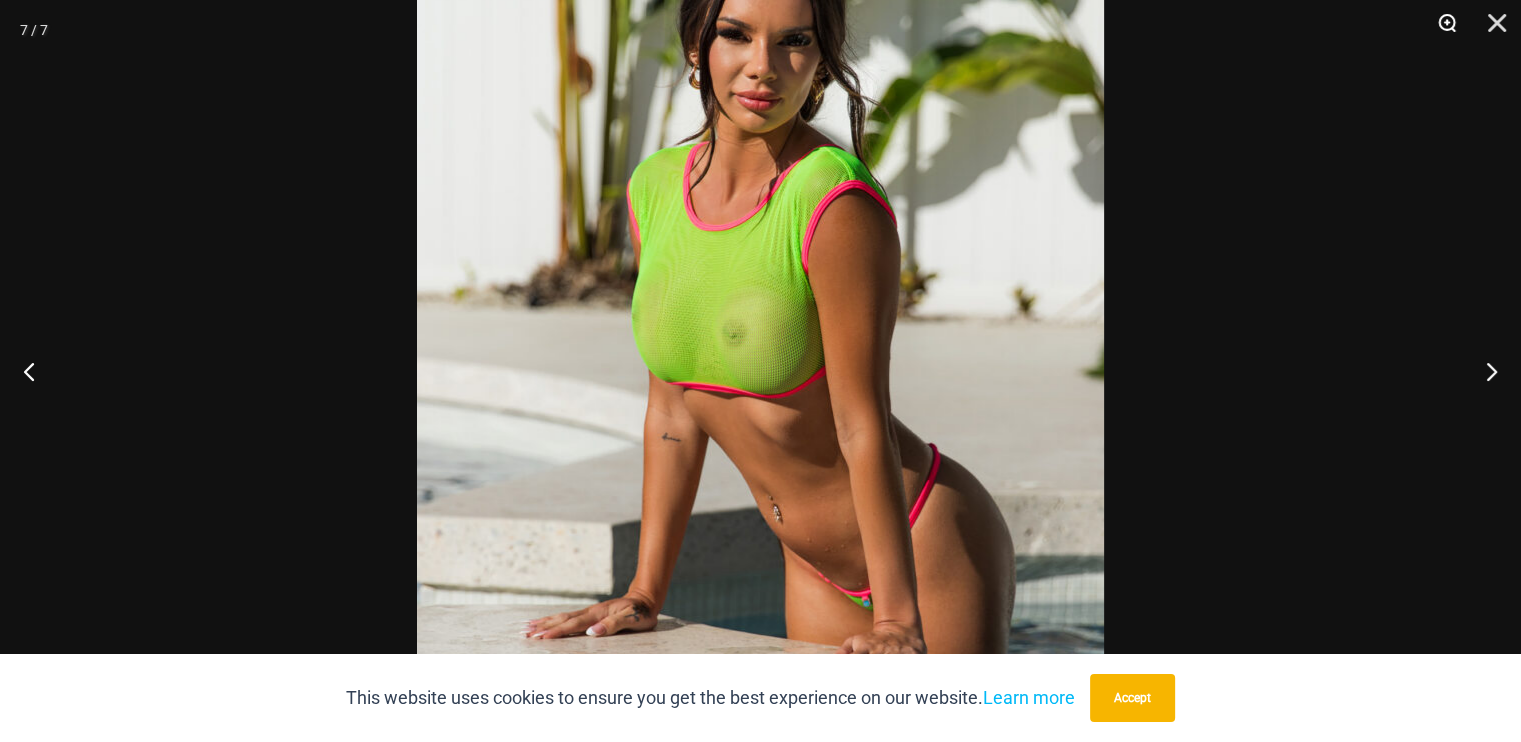 click at bounding box center (1440, 30) 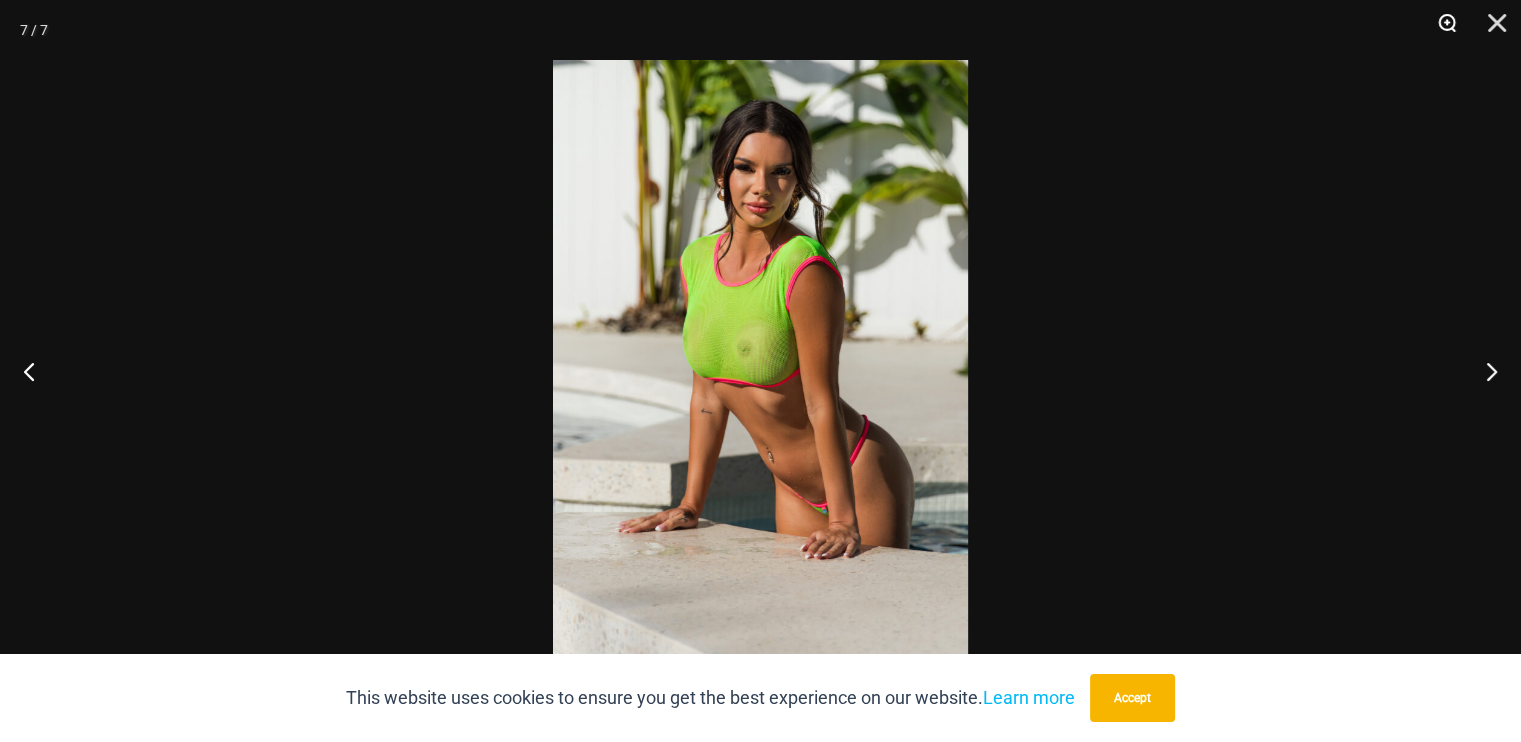 click at bounding box center [1440, 30] 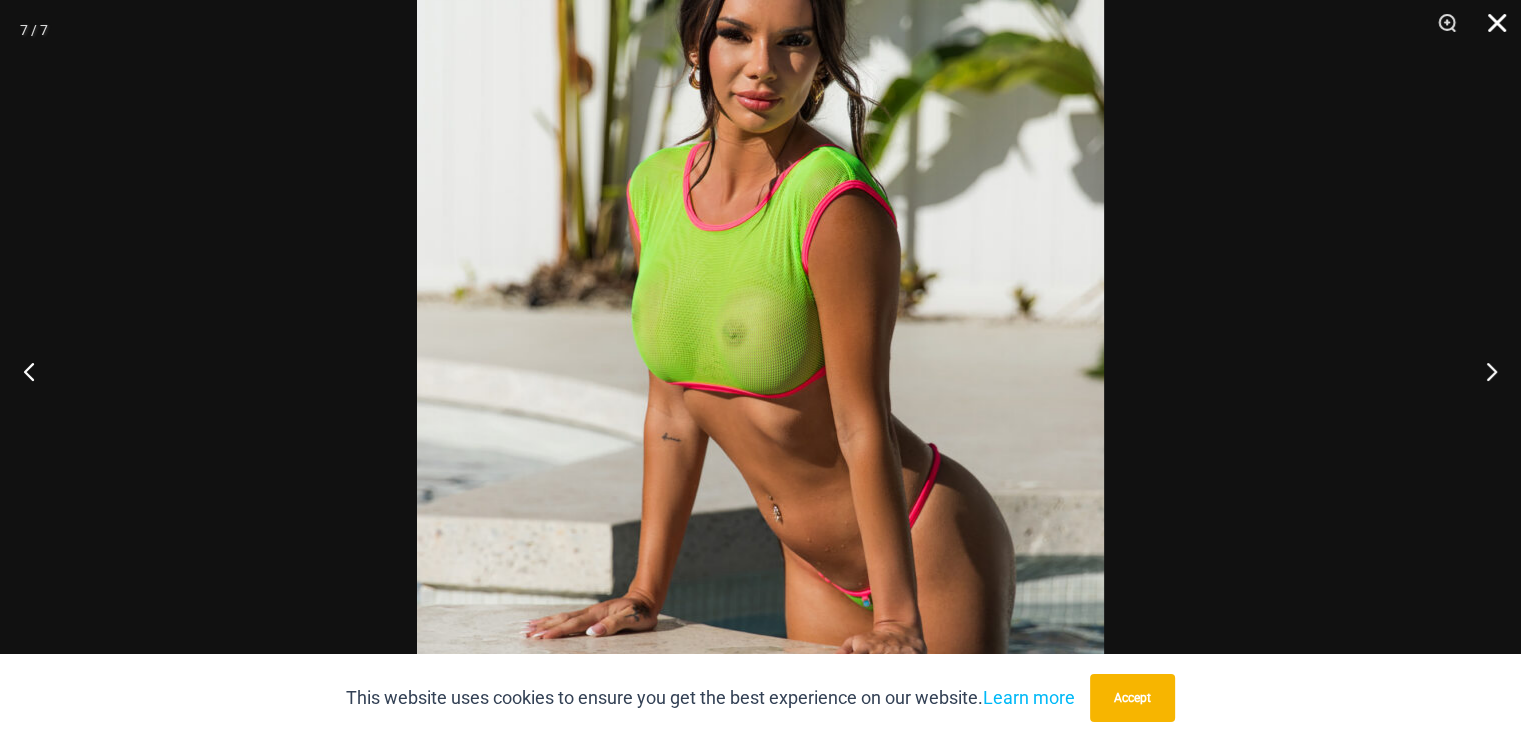 click at bounding box center (1490, 30) 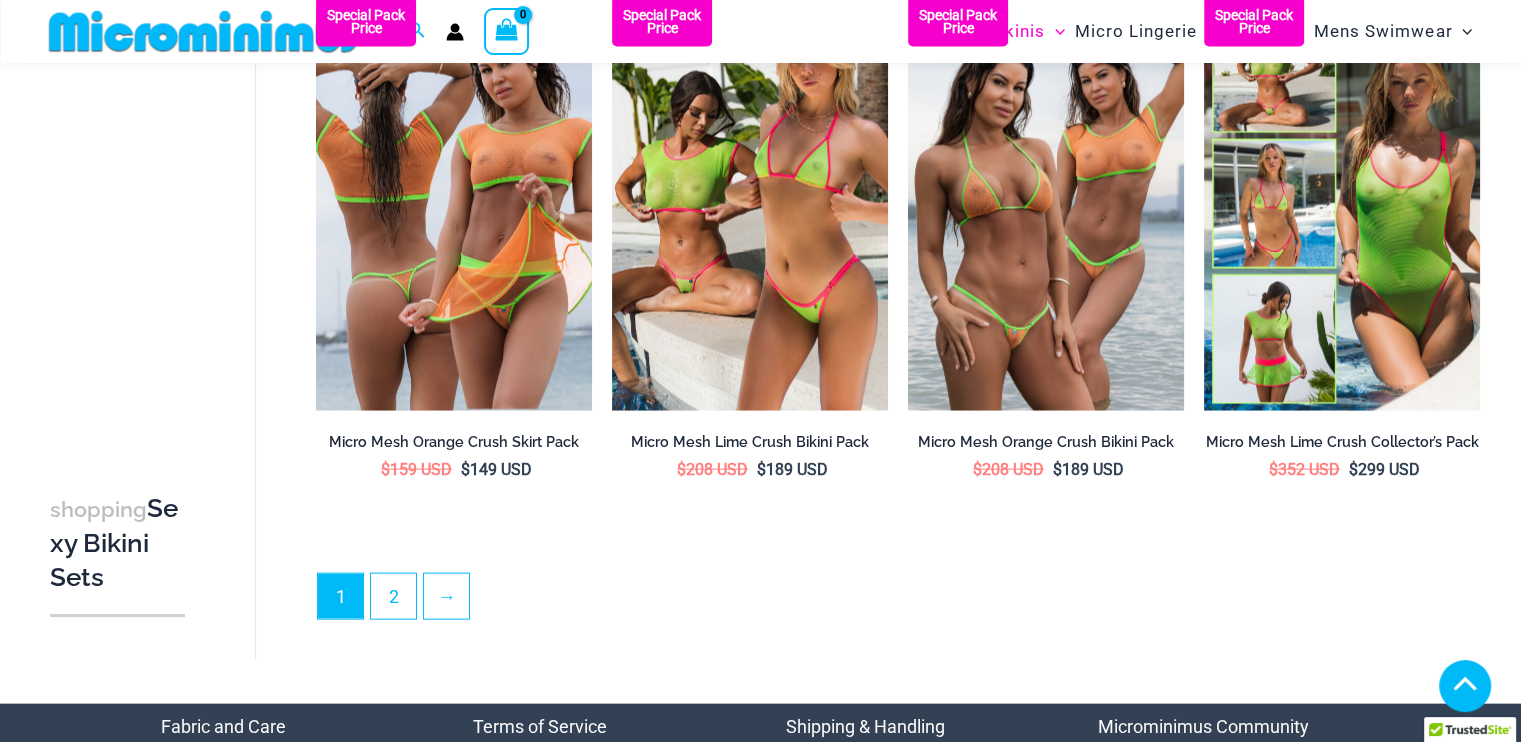 scroll, scrollTop: 4143, scrollLeft: 0, axis: vertical 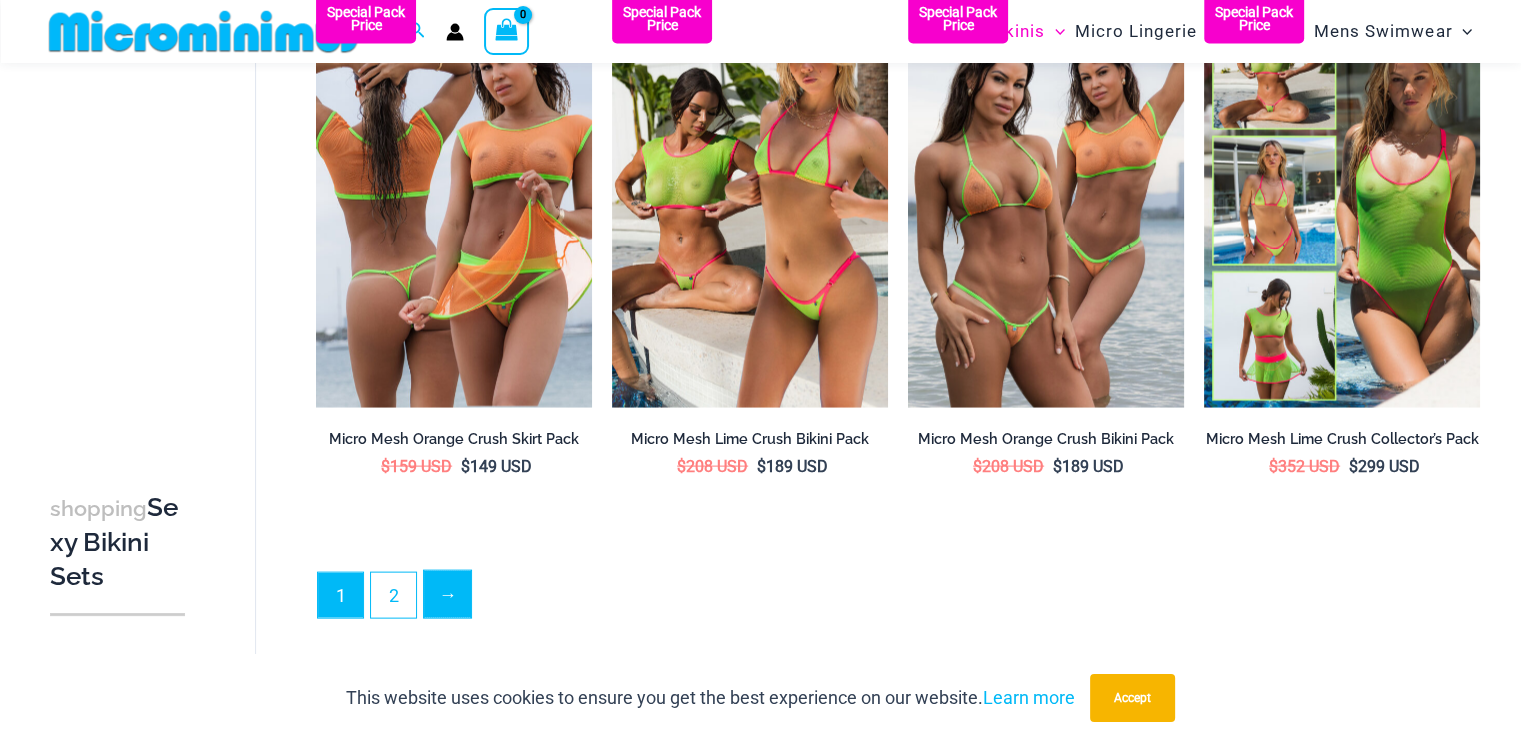 click on "→" at bounding box center [447, 594] 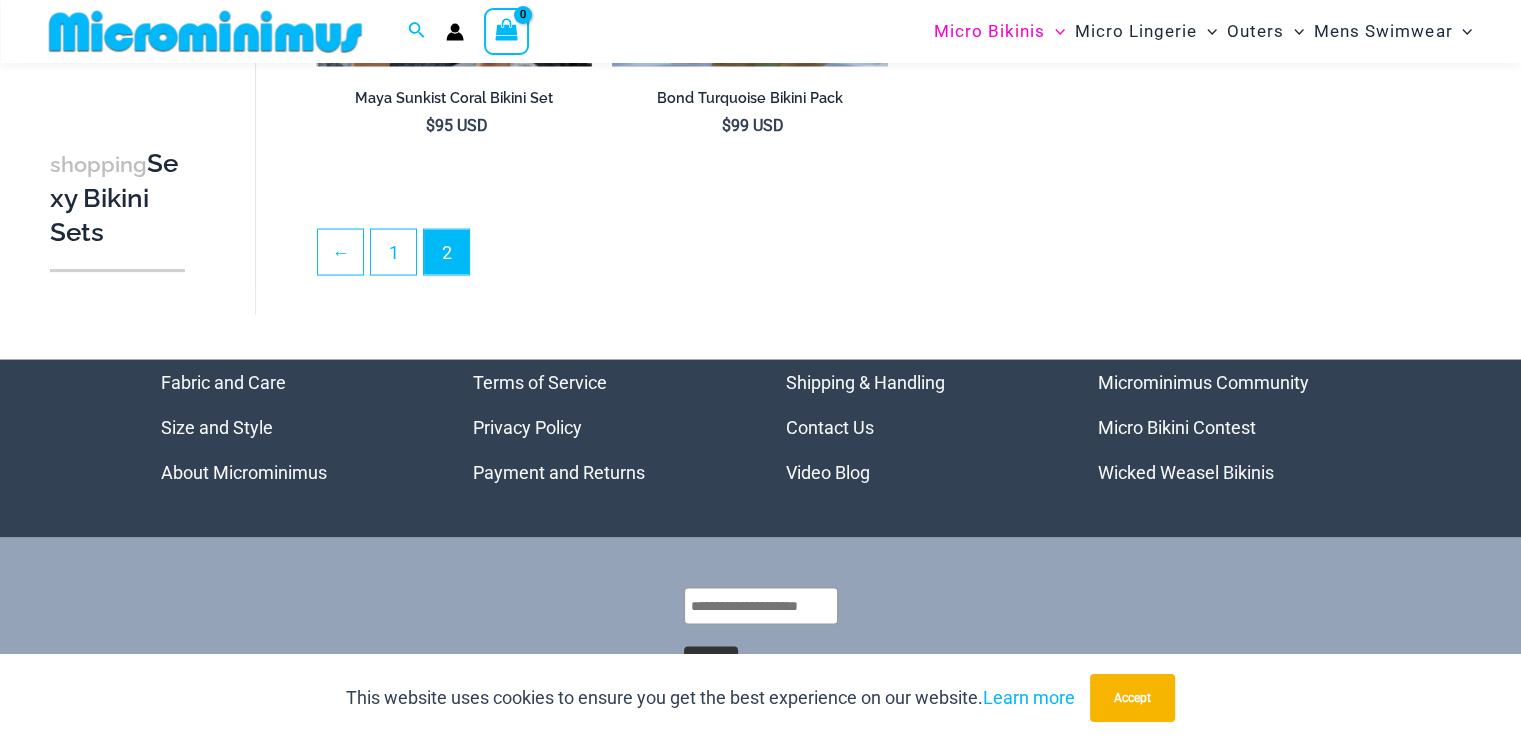 scroll, scrollTop: 3929, scrollLeft: 0, axis: vertical 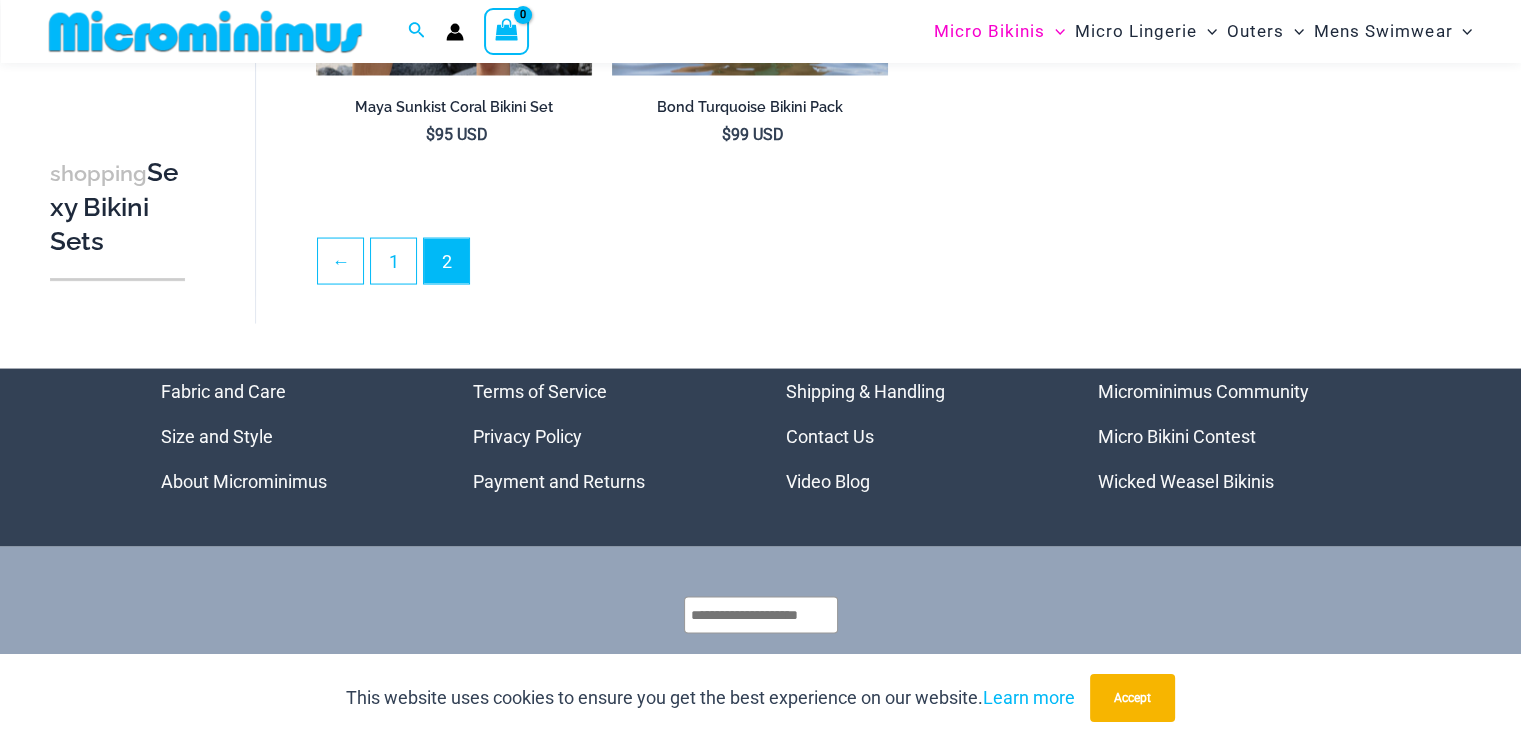 click on "Micro Bikini Contest" at bounding box center [1177, 436] 